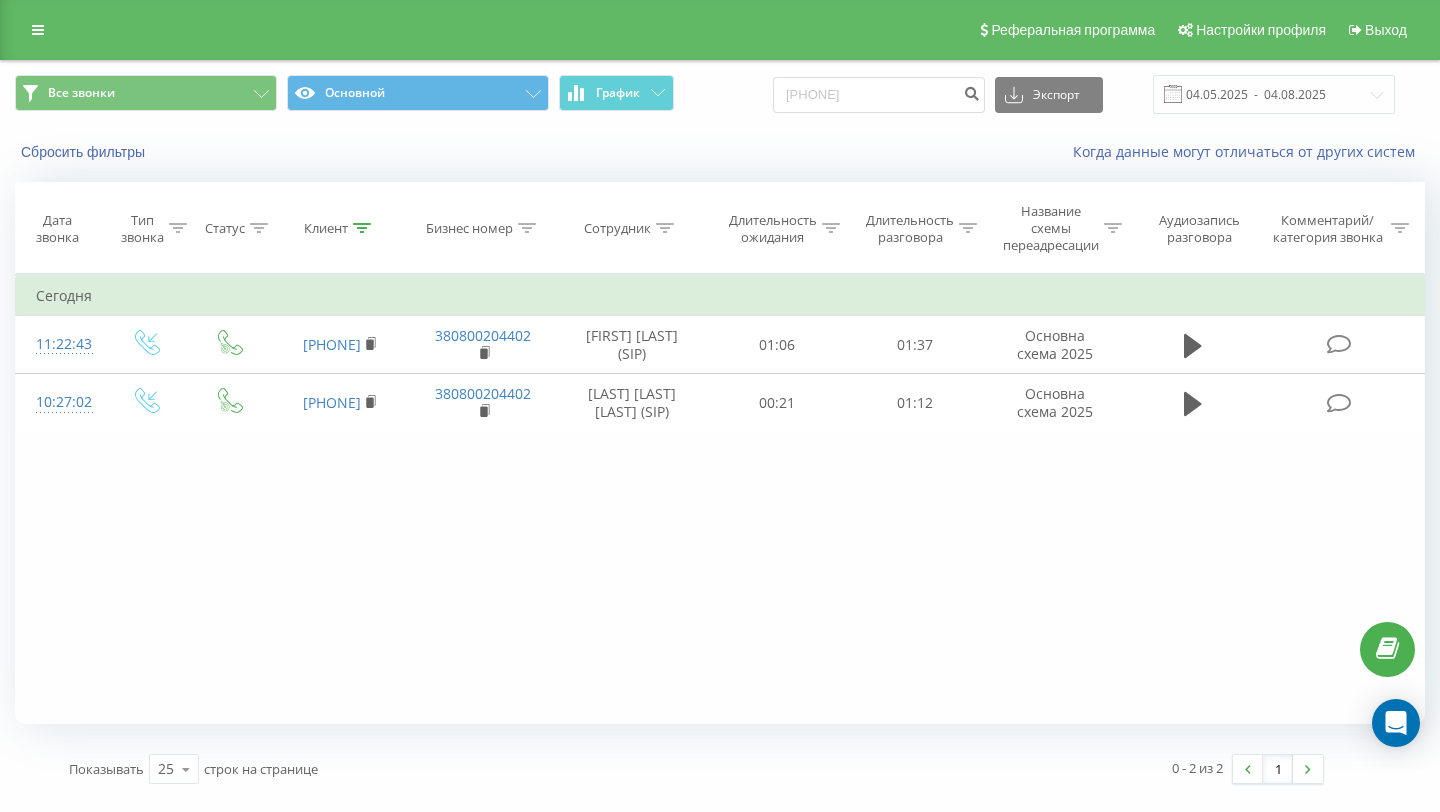 scroll, scrollTop: 0, scrollLeft: 0, axis: both 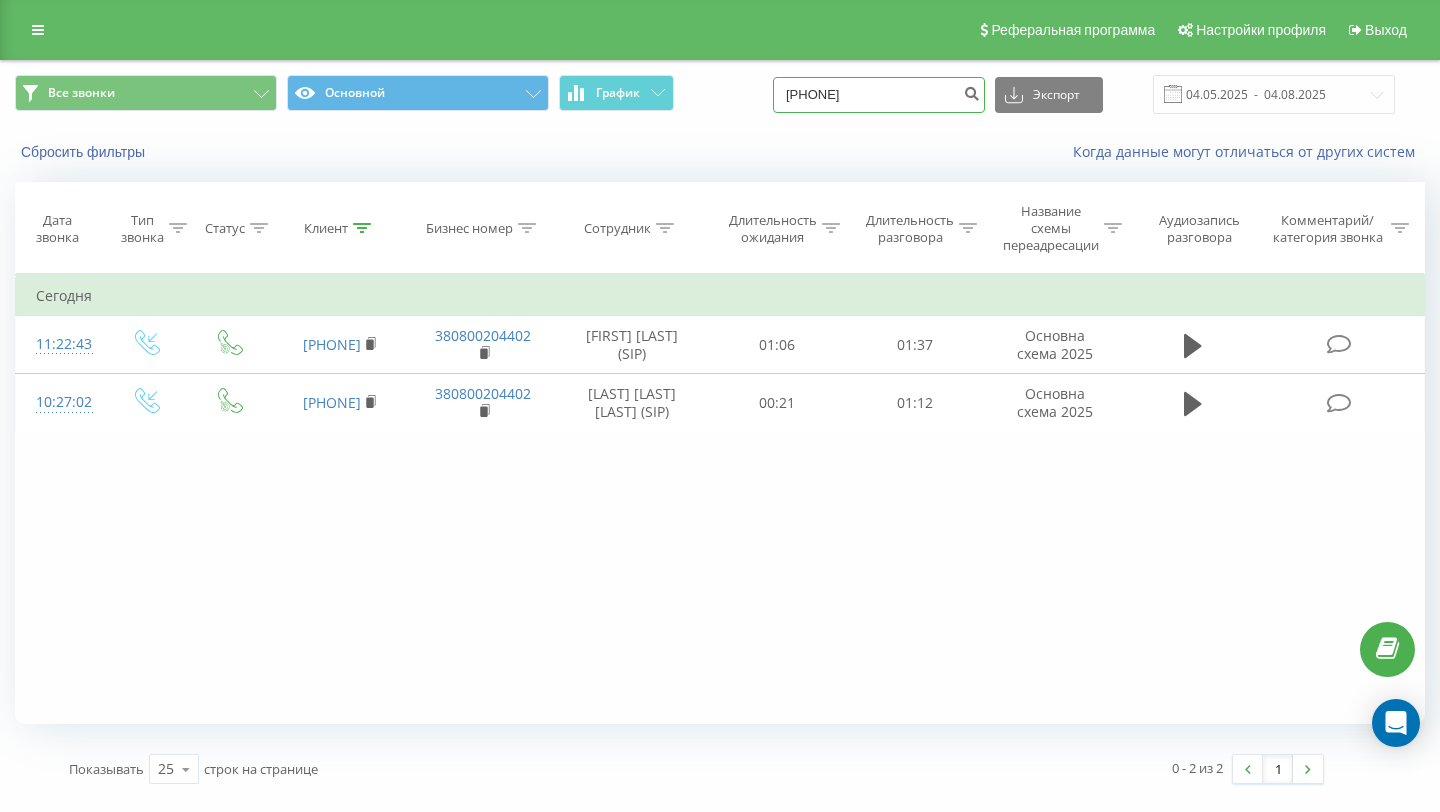 click on "380951612345" at bounding box center (879, 95) 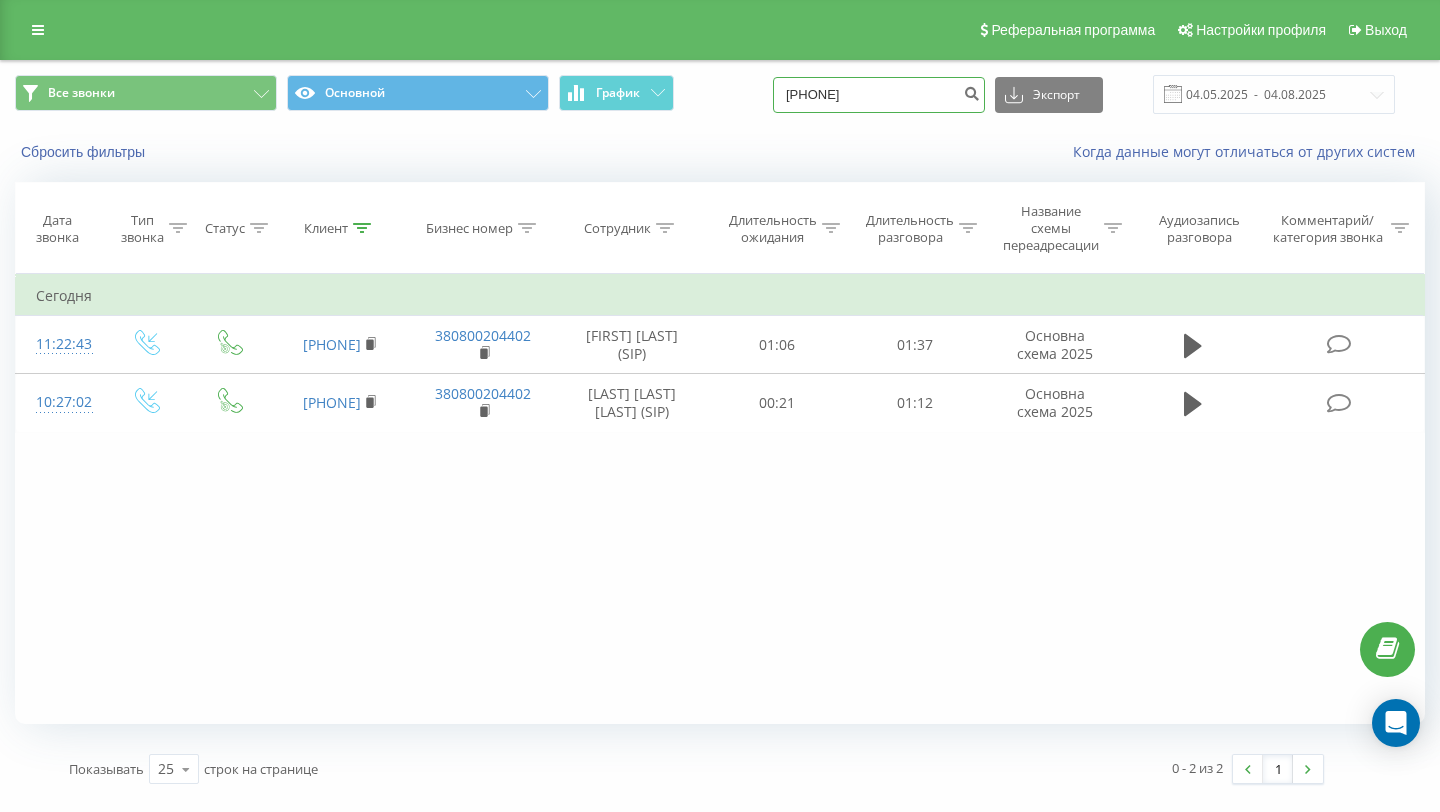 type on "[PHONE]" 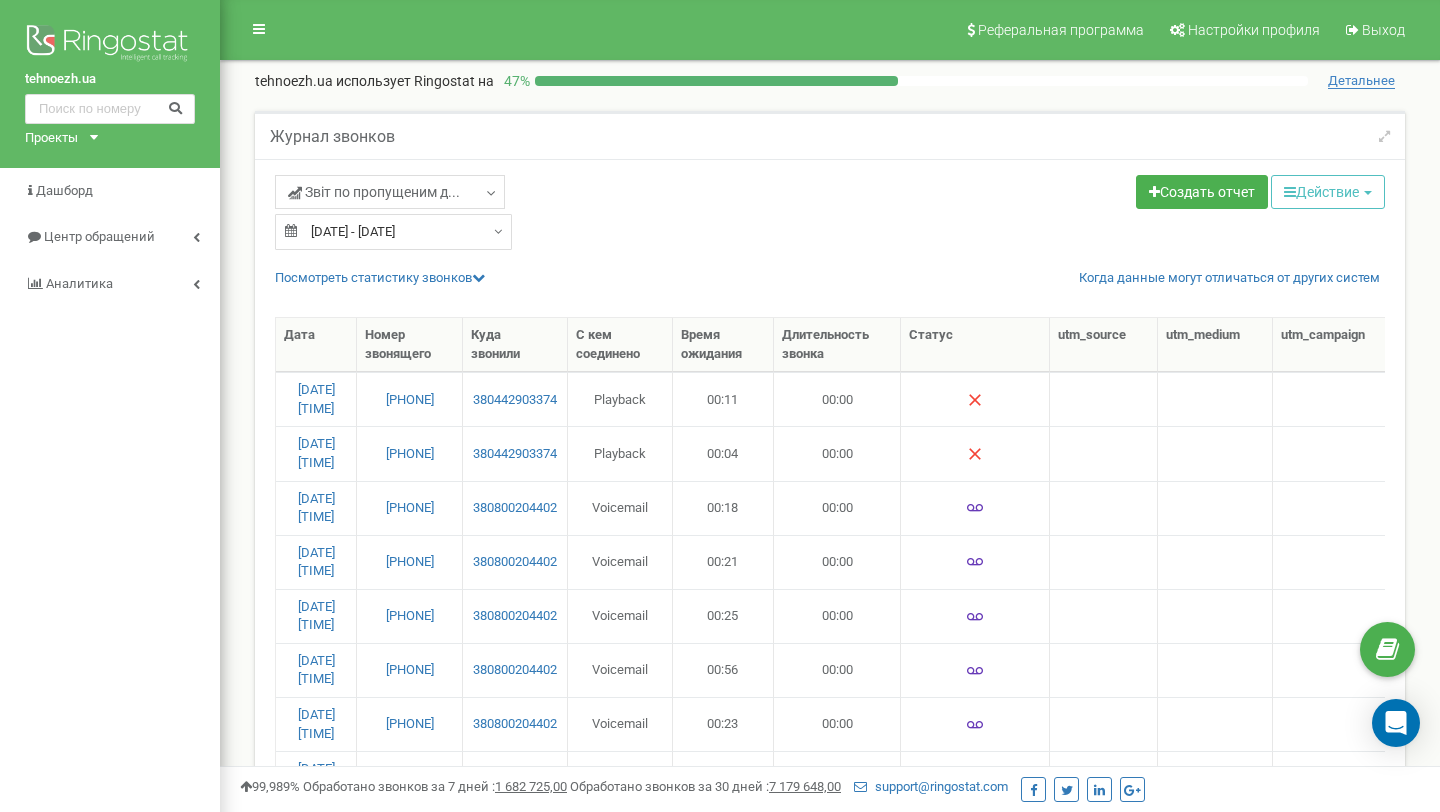 select on "50" 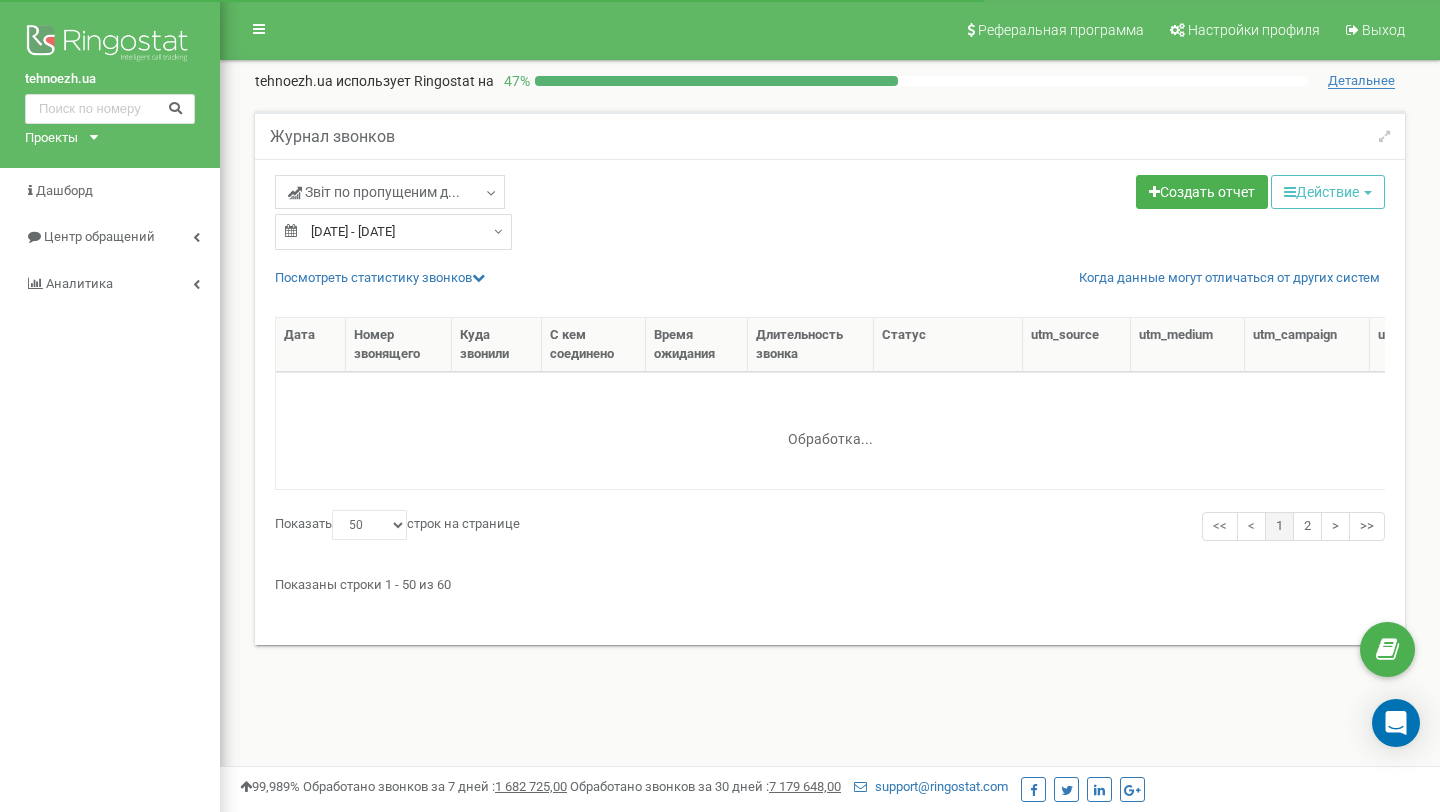 select on "50" 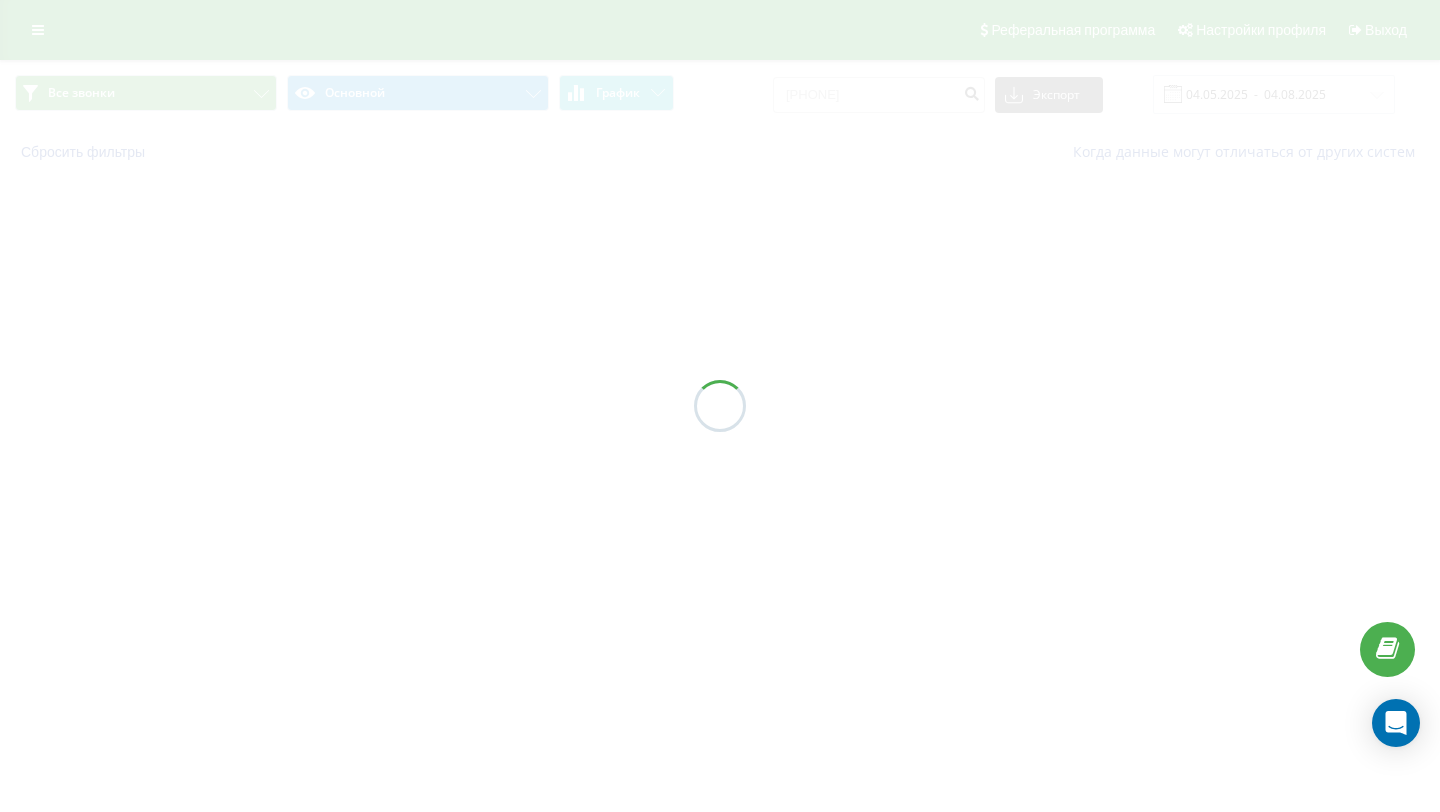 scroll, scrollTop: 0, scrollLeft: 0, axis: both 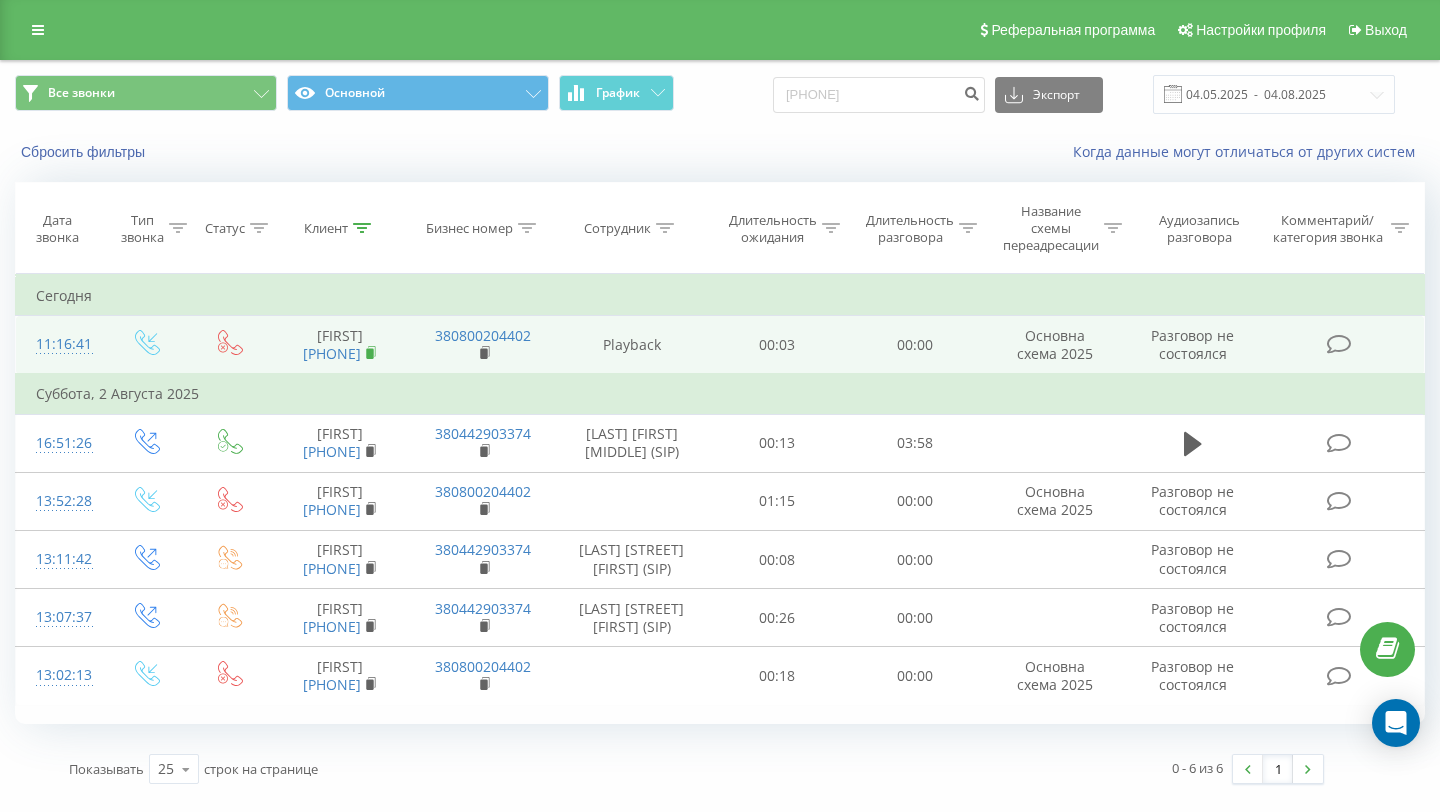 click 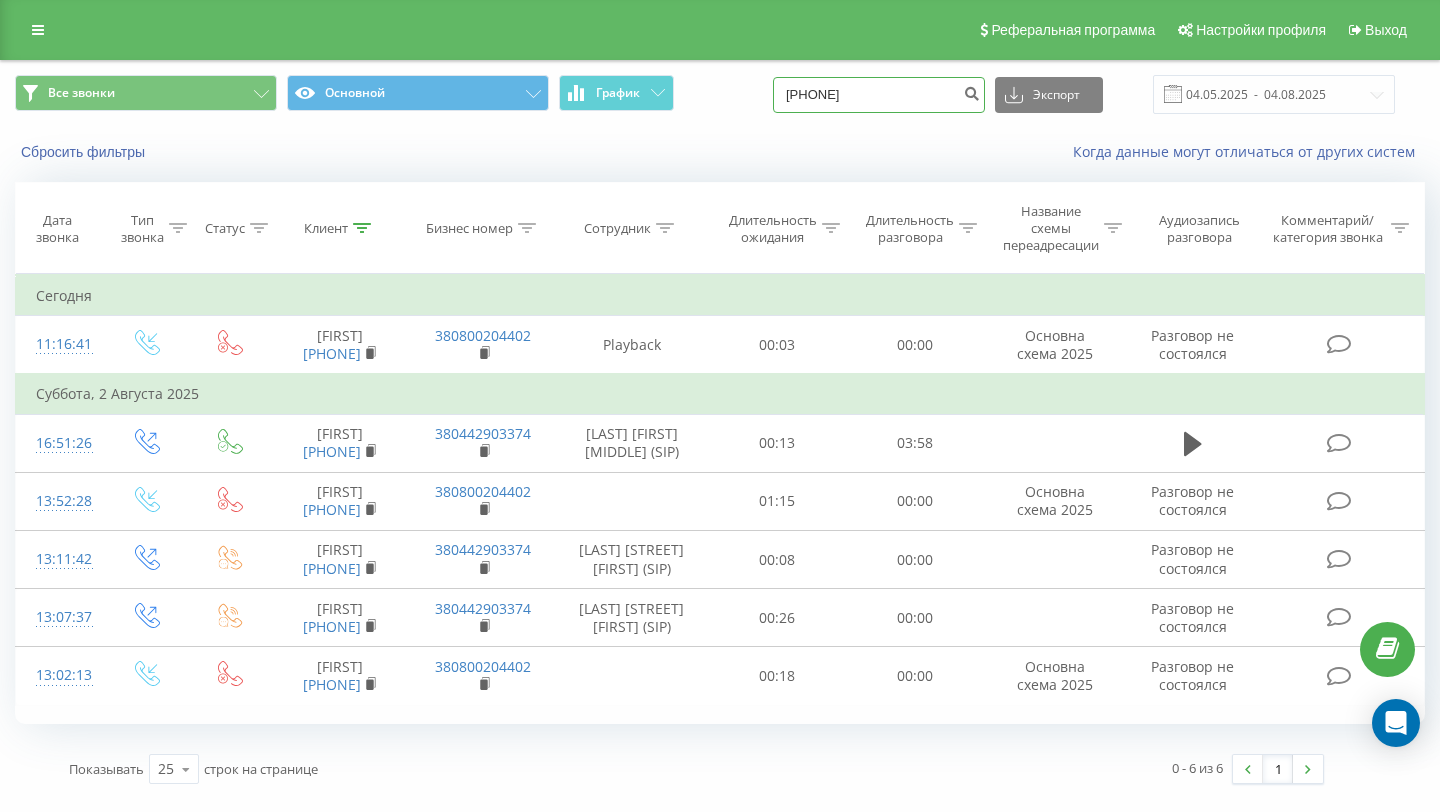 click on "380636271596" at bounding box center (879, 95) 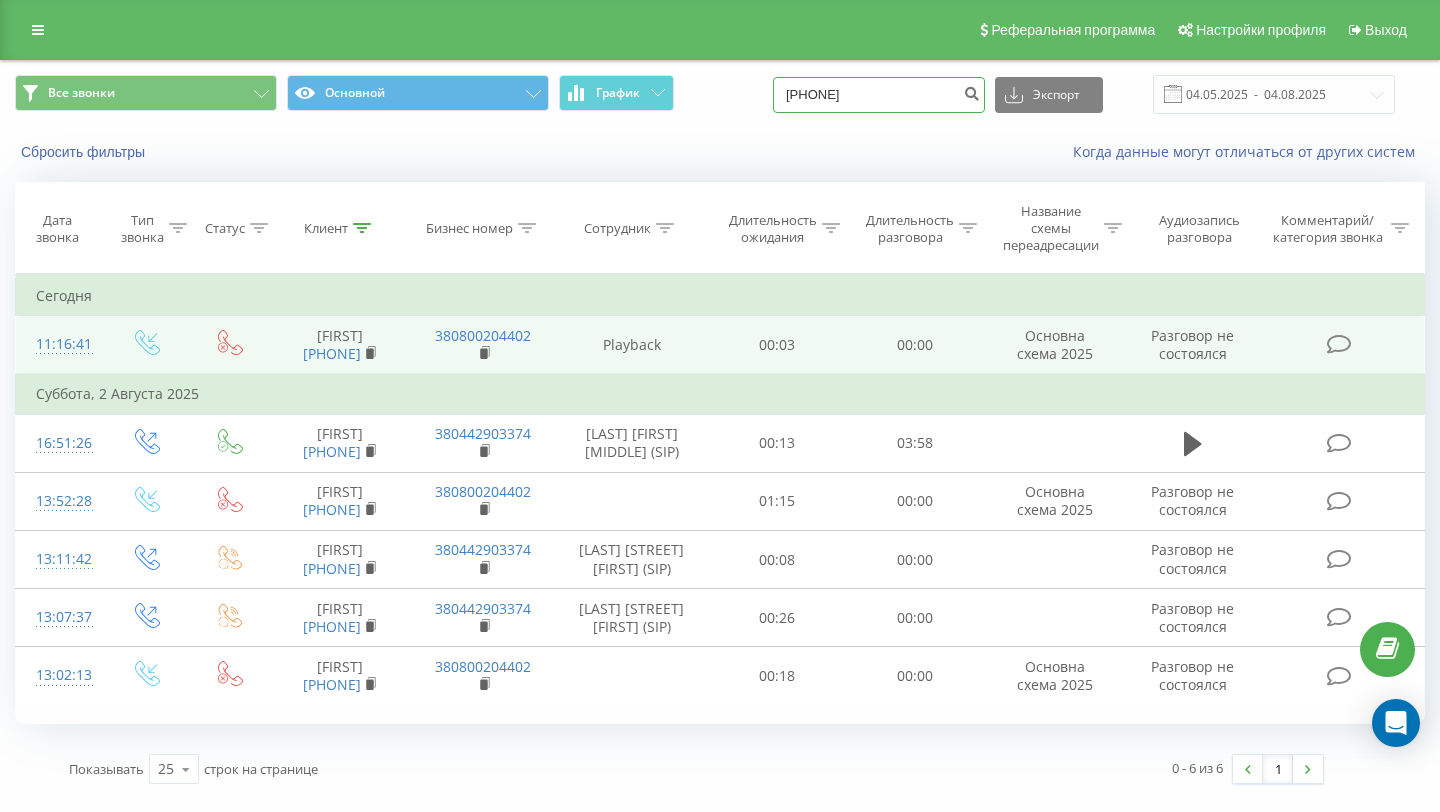 type on "[PHONE]" 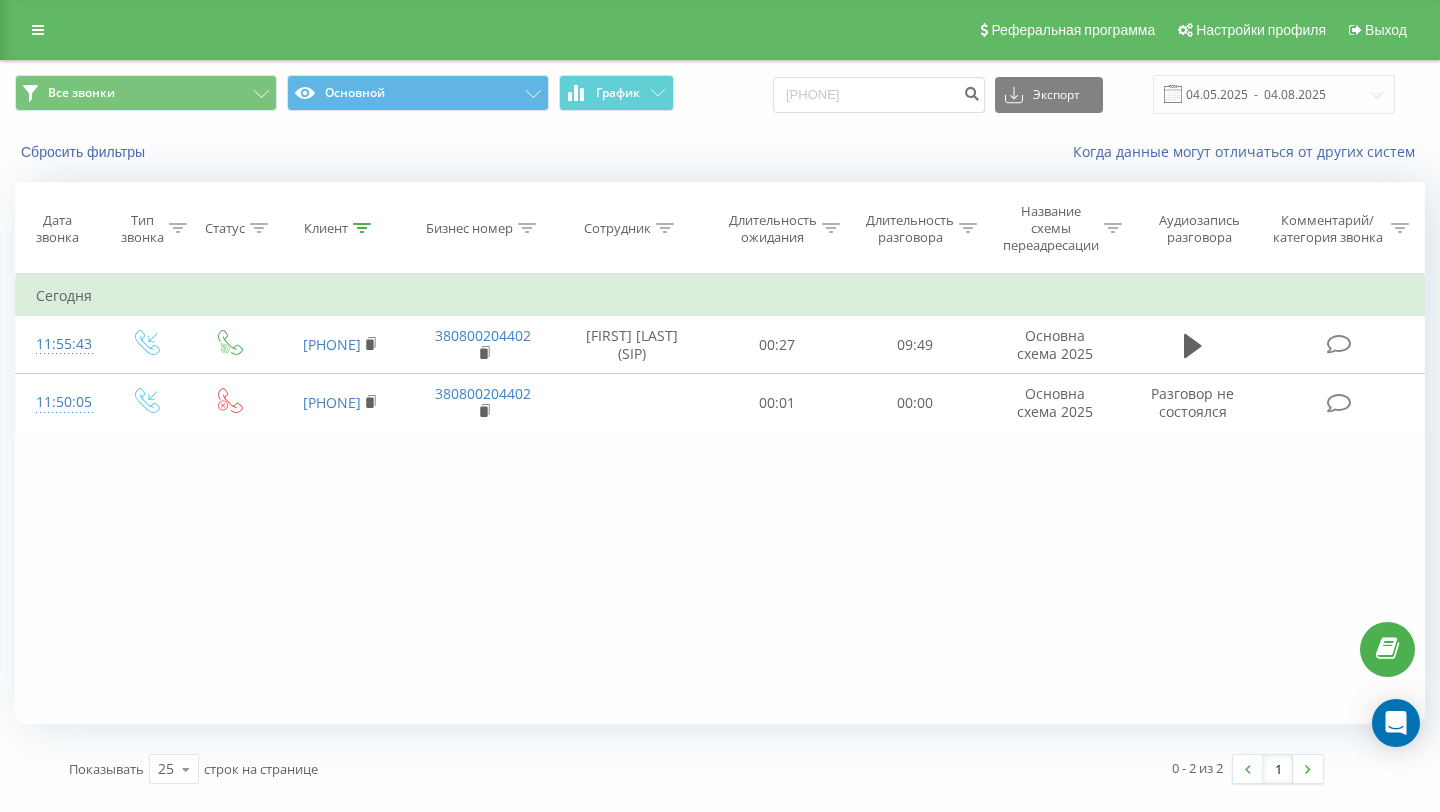 scroll, scrollTop: 0, scrollLeft: 0, axis: both 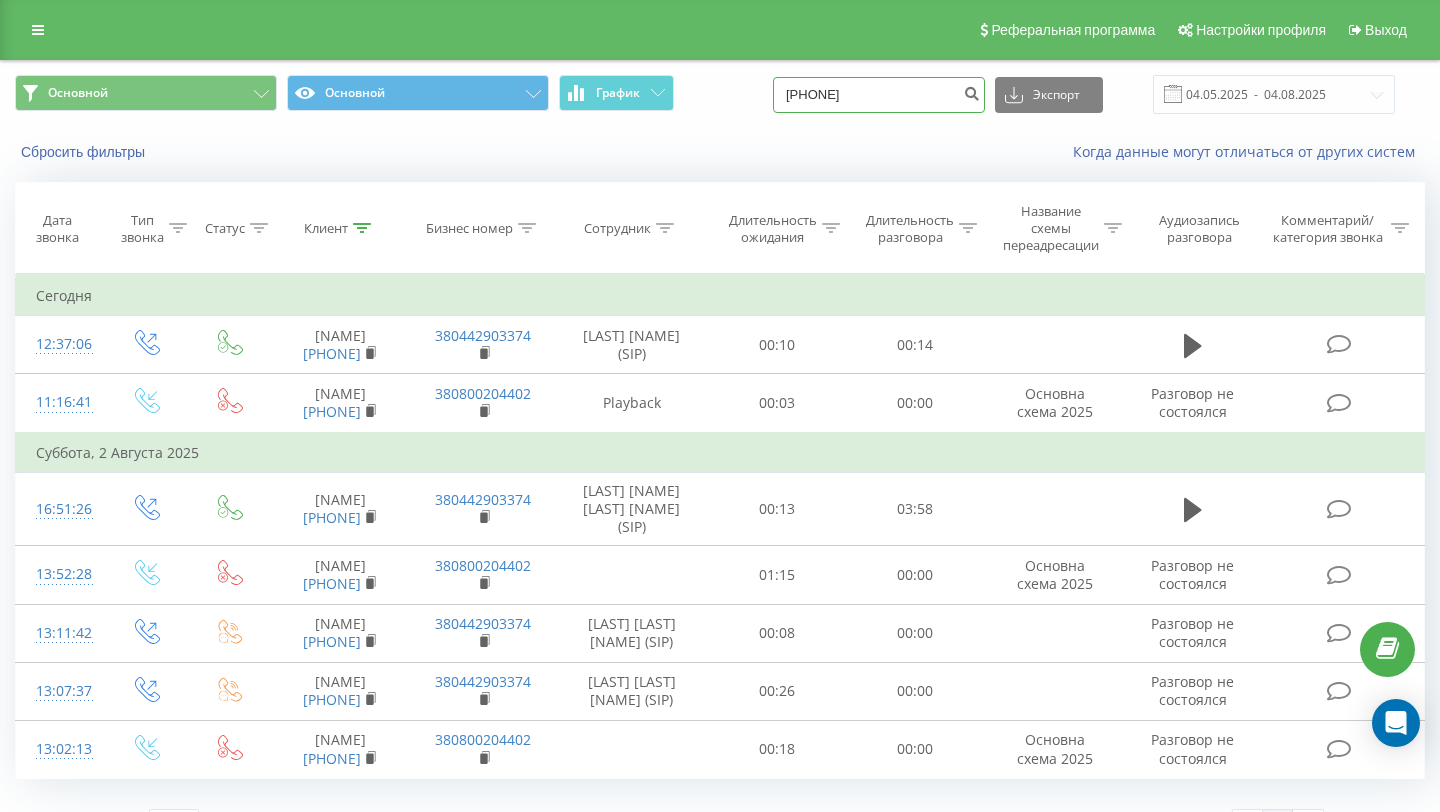 click on "[PHONE]" at bounding box center [879, 95] 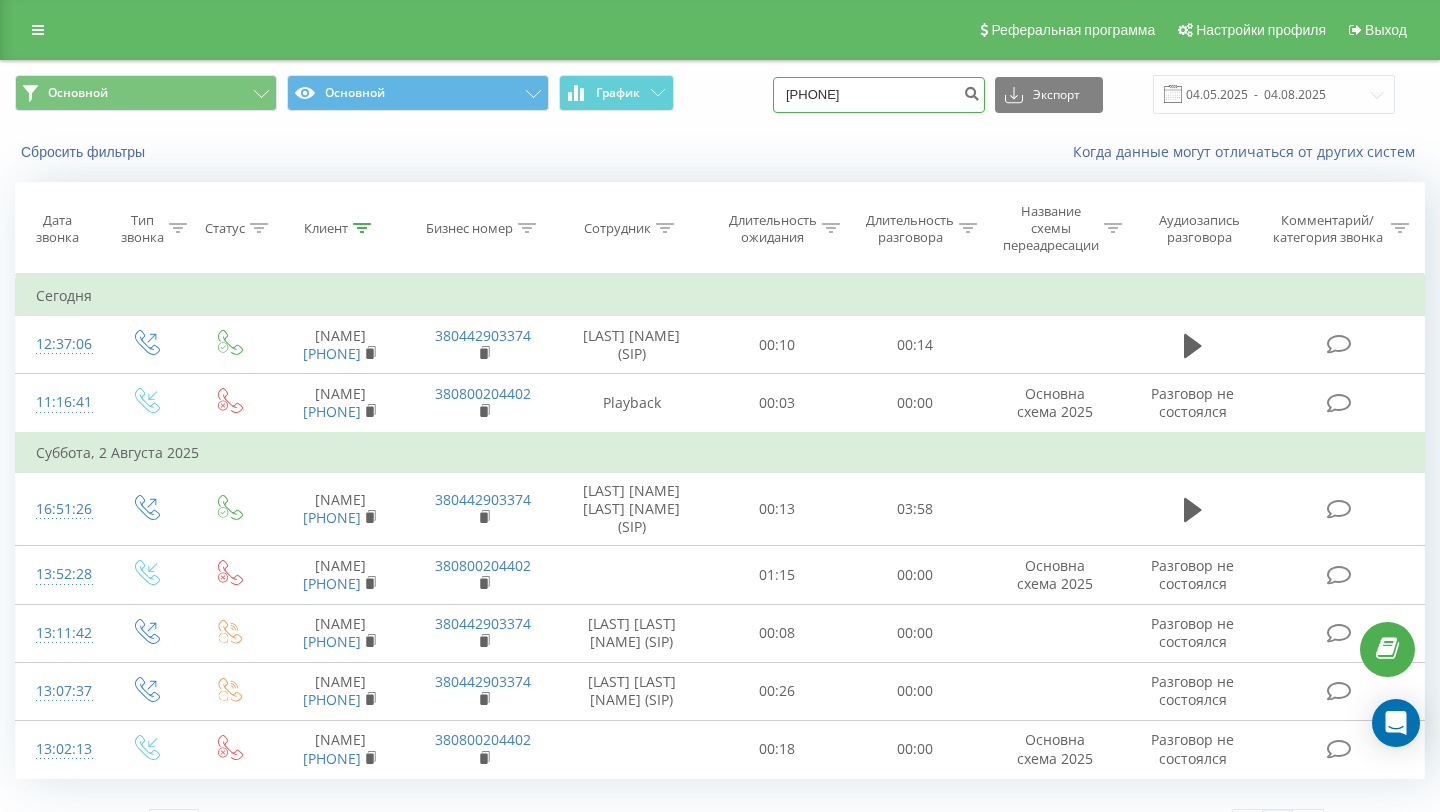 type on "[PHONE]" 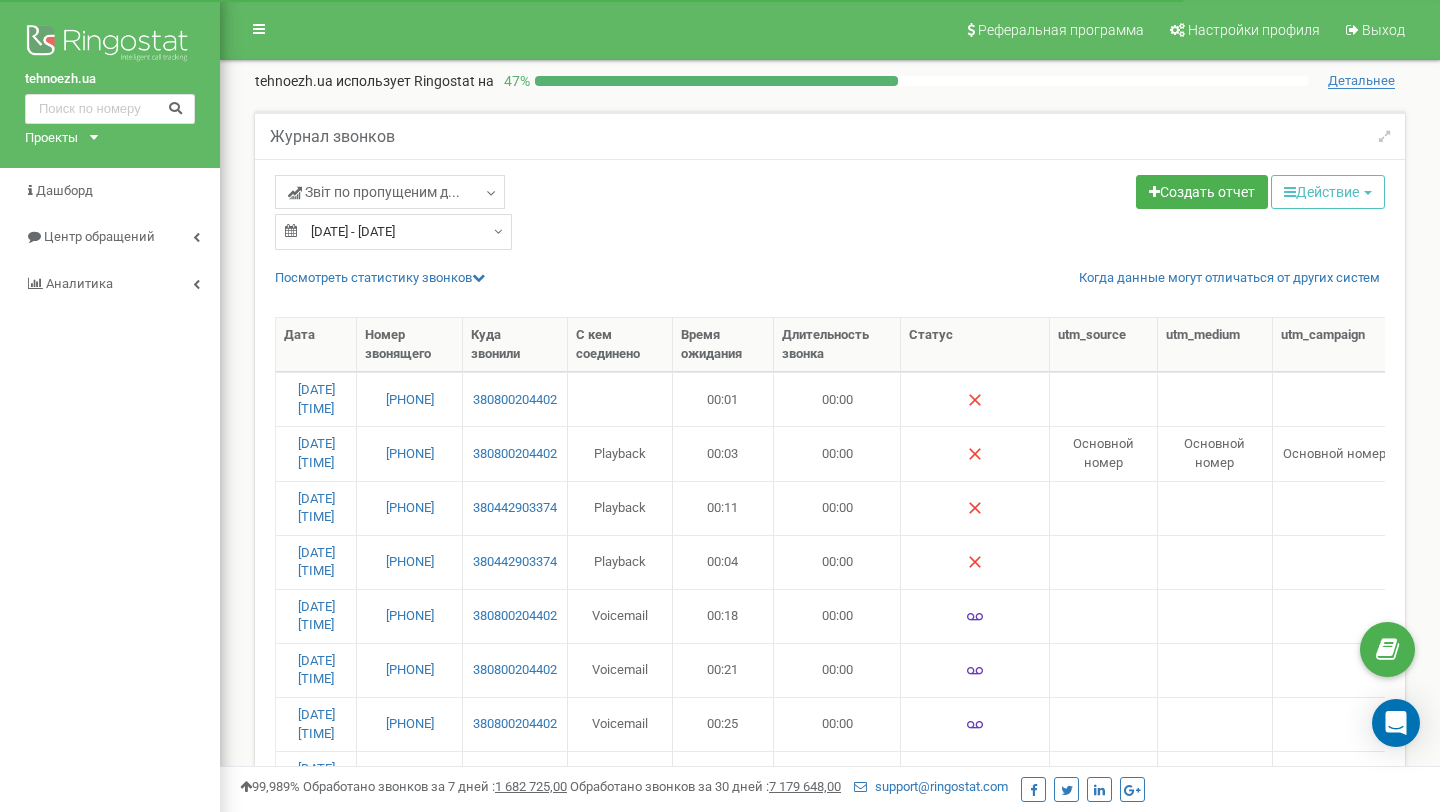 select on "50" 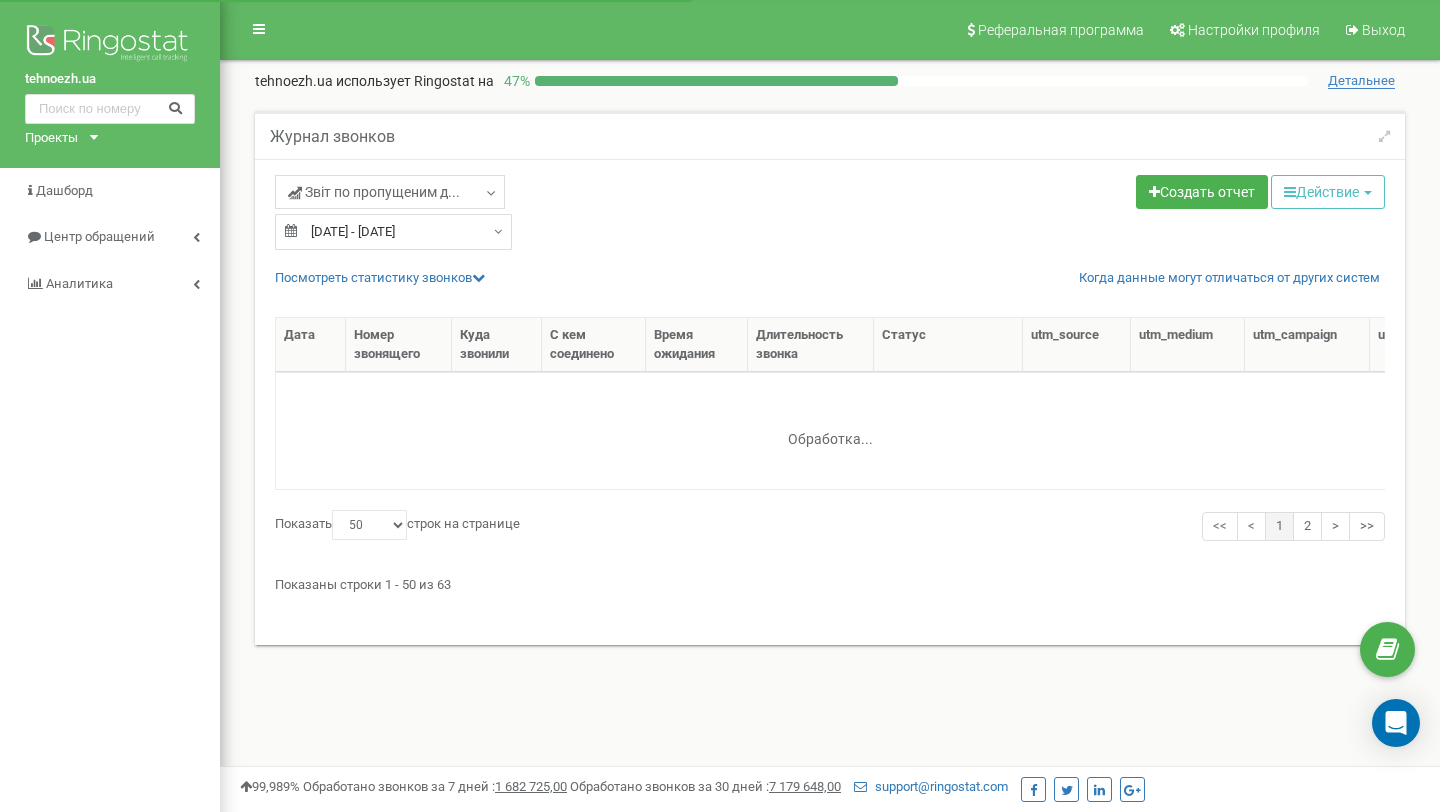 select on "50" 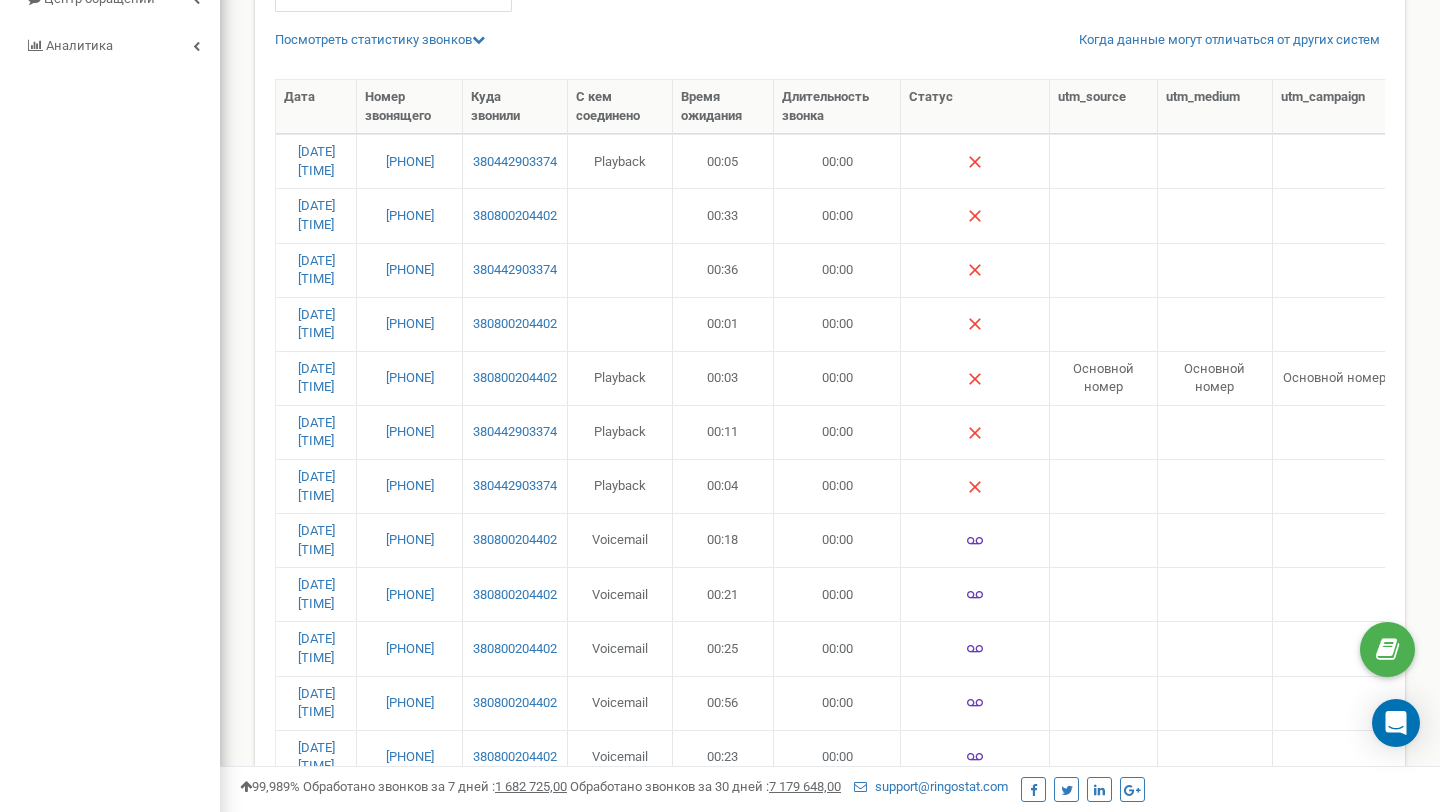 scroll, scrollTop: 240, scrollLeft: 0, axis: vertical 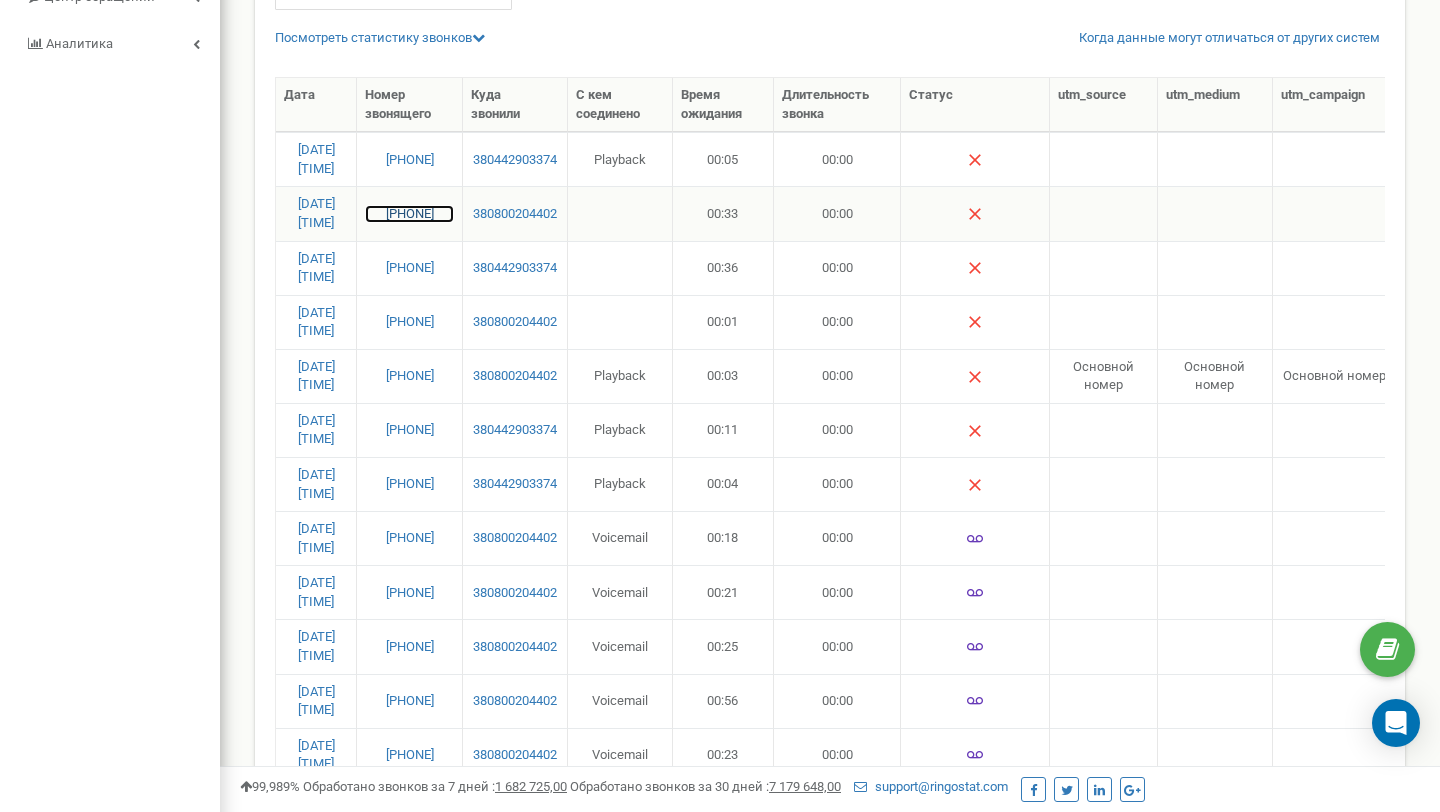 copy on "[PHONE]" 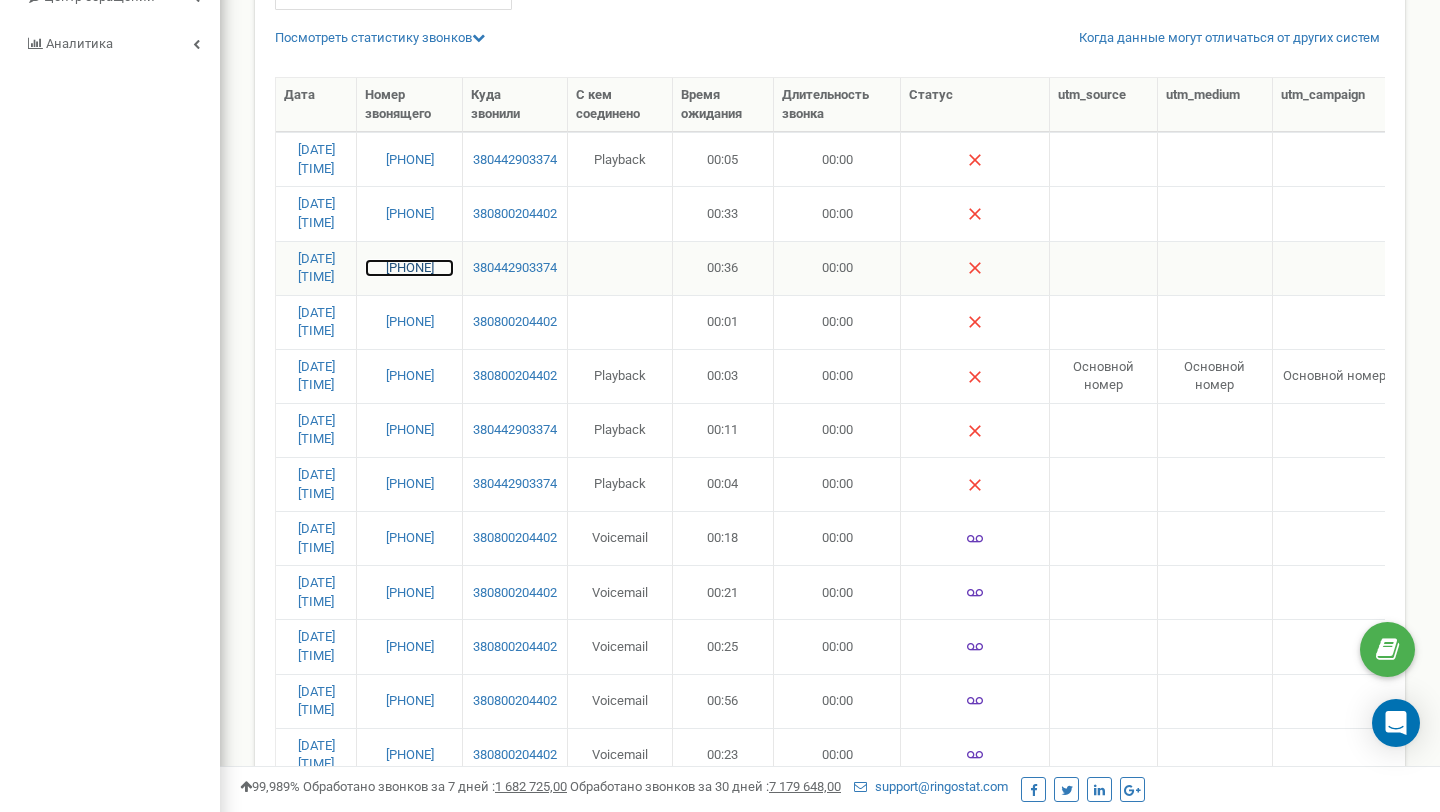 copy on "[PHONE]" 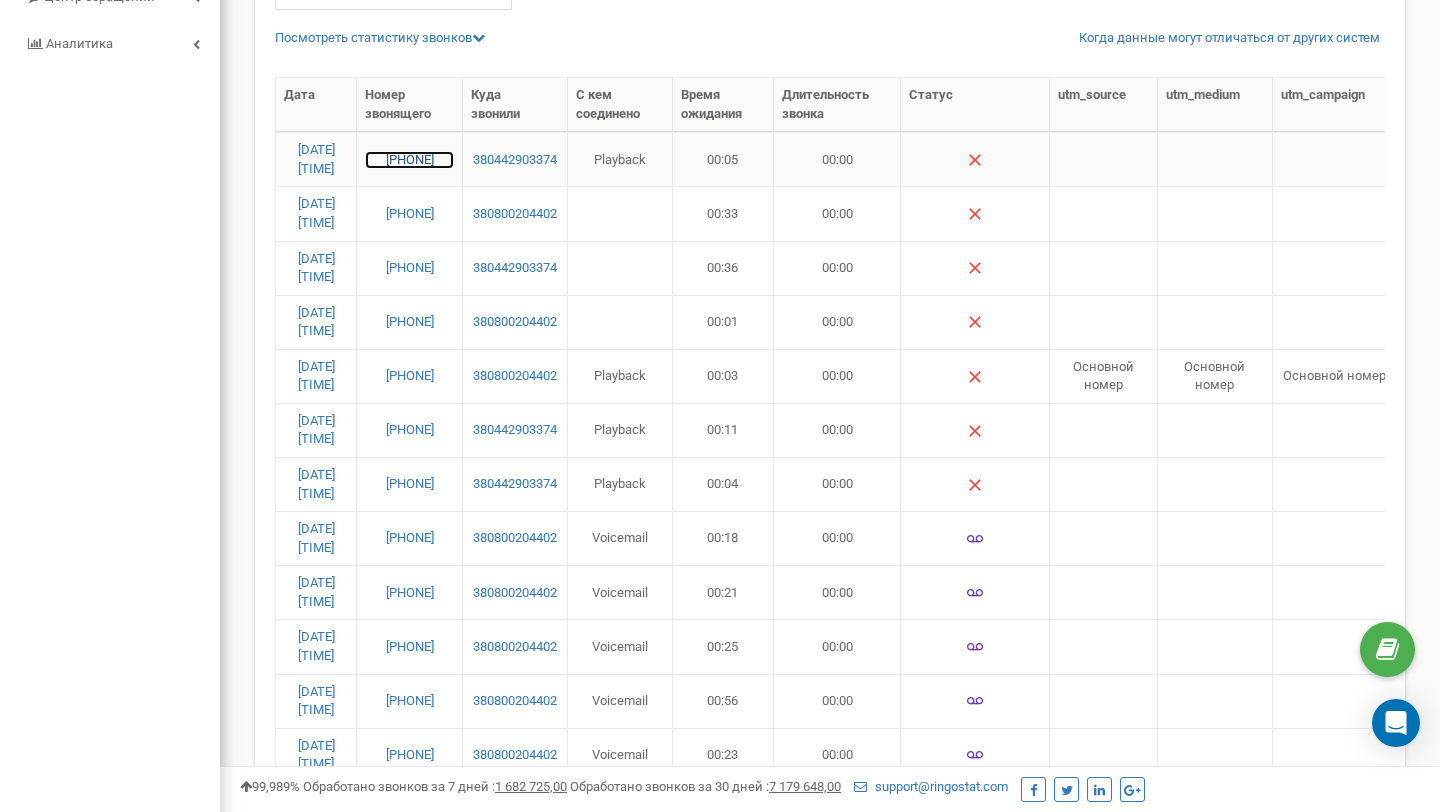 copy on "[PHONE]" 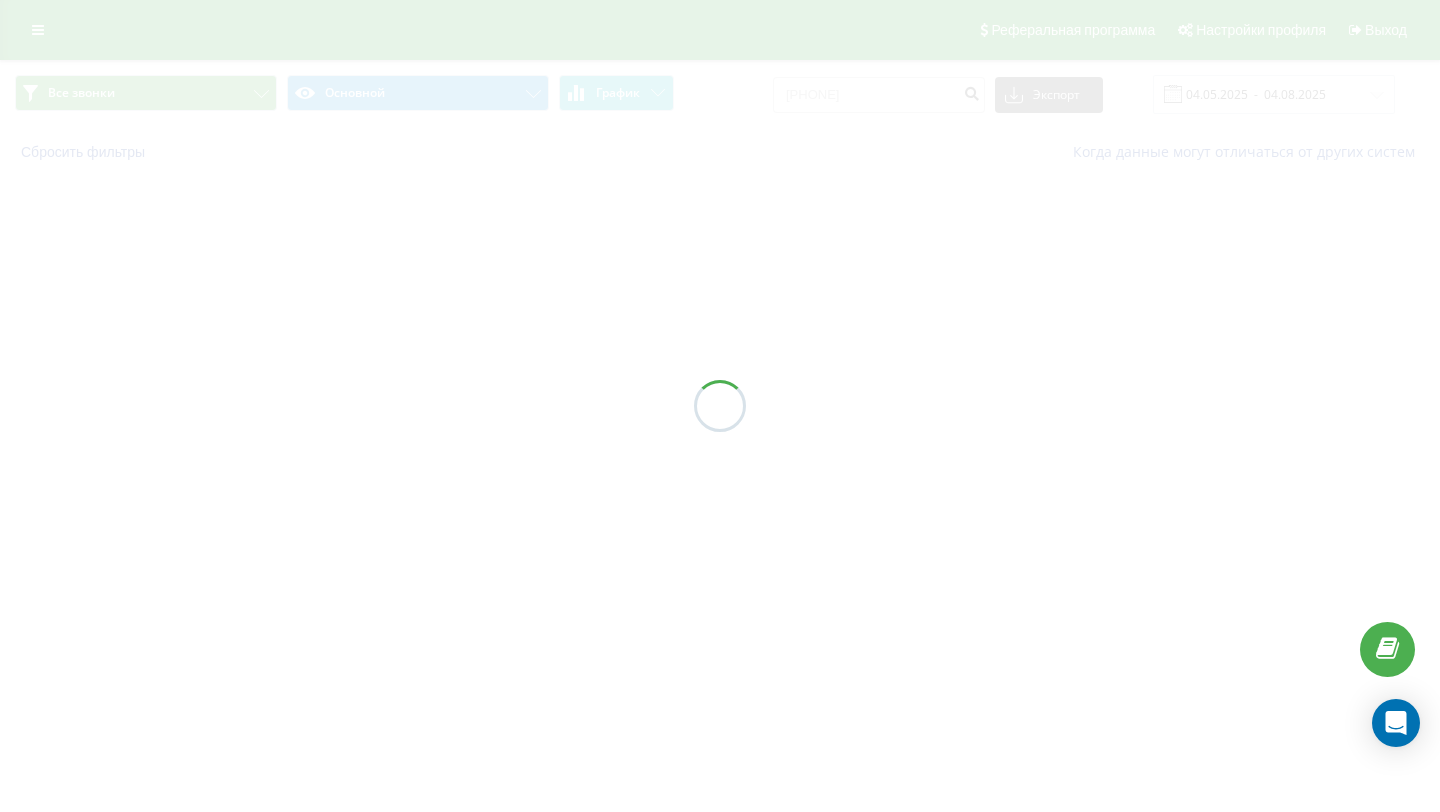 scroll, scrollTop: 0, scrollLeft: 0, axis: both 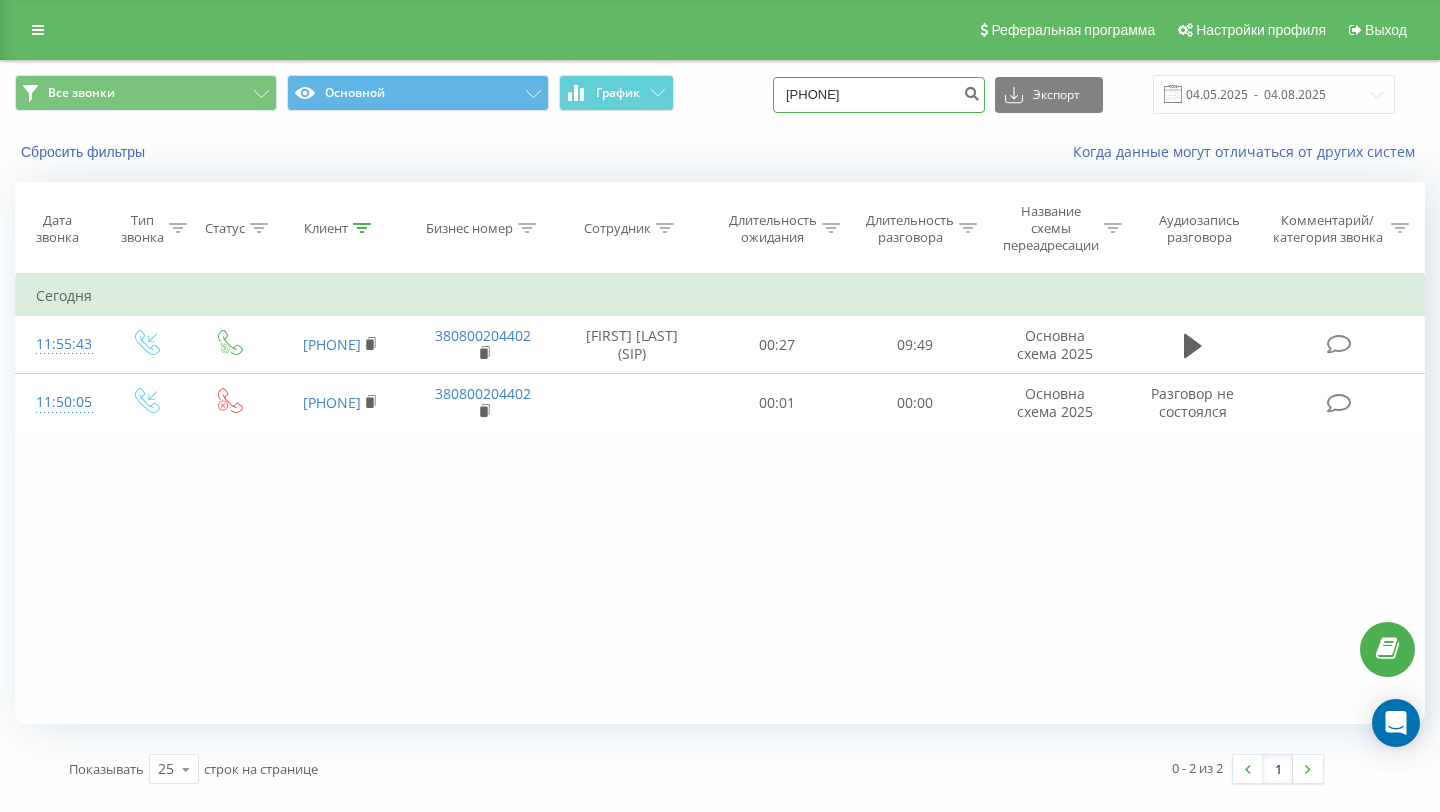 click on "[PHONE]" at bounding box center (879, 95) 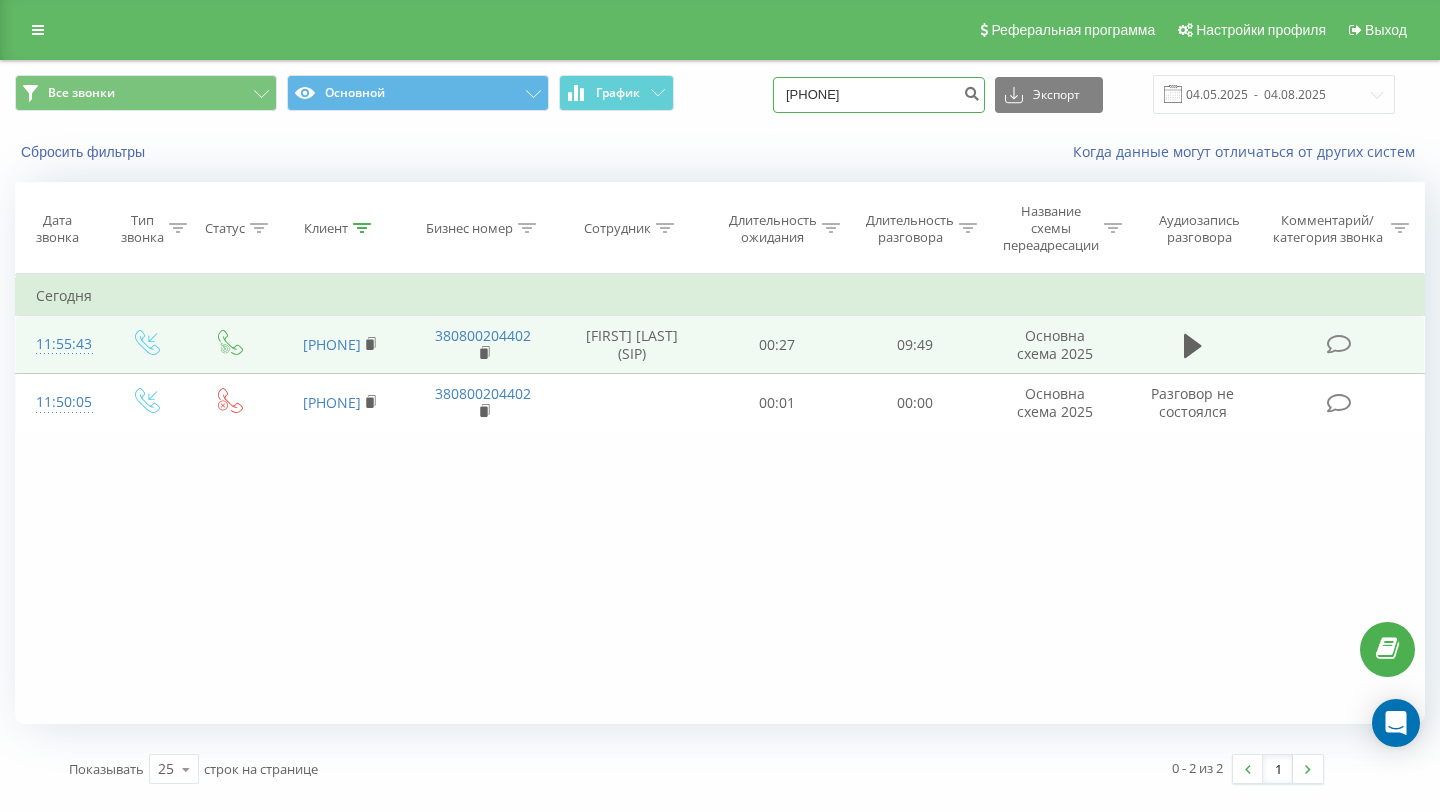 type on "380950961324" 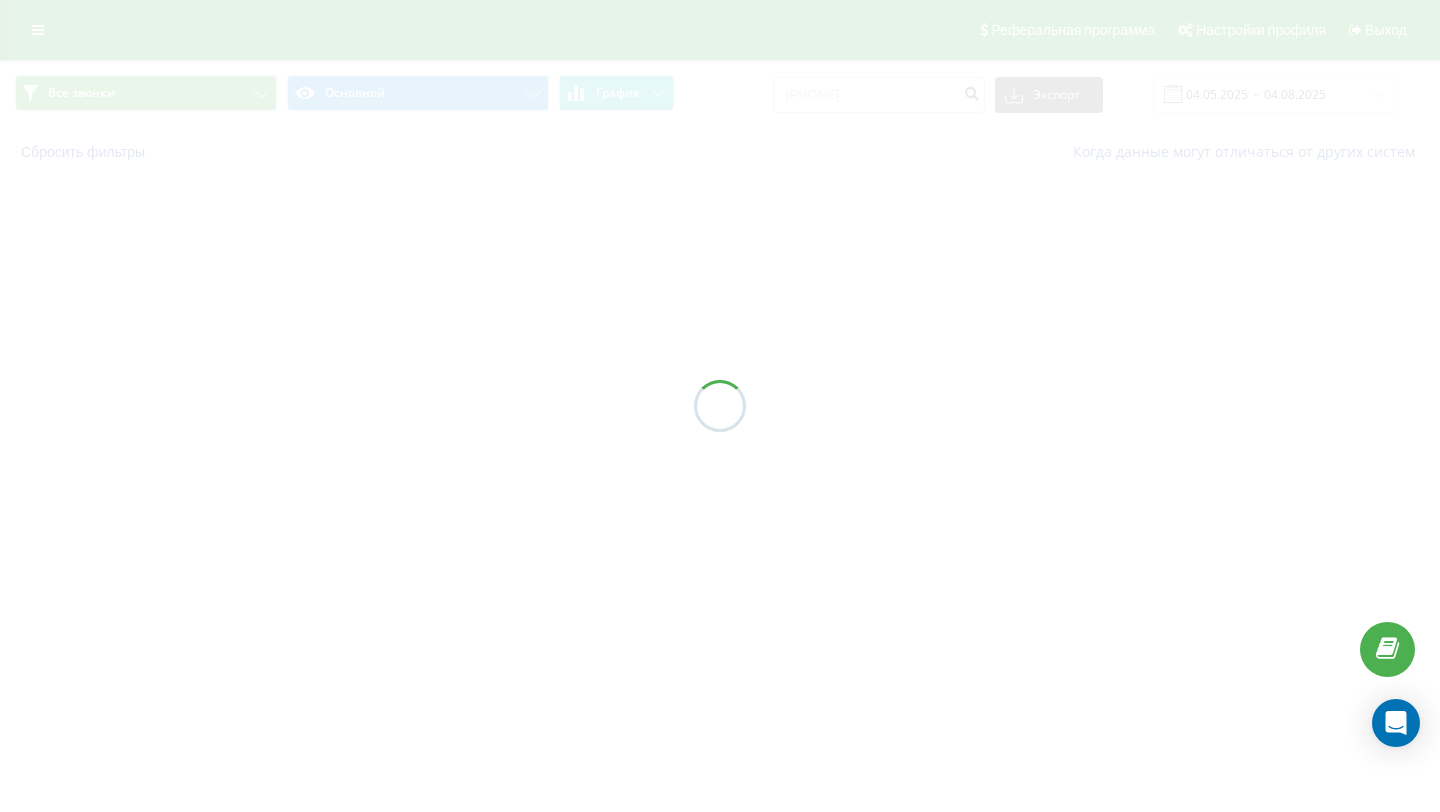 scroll, scrollTop: 0, scrollLeft: 0, axis: both 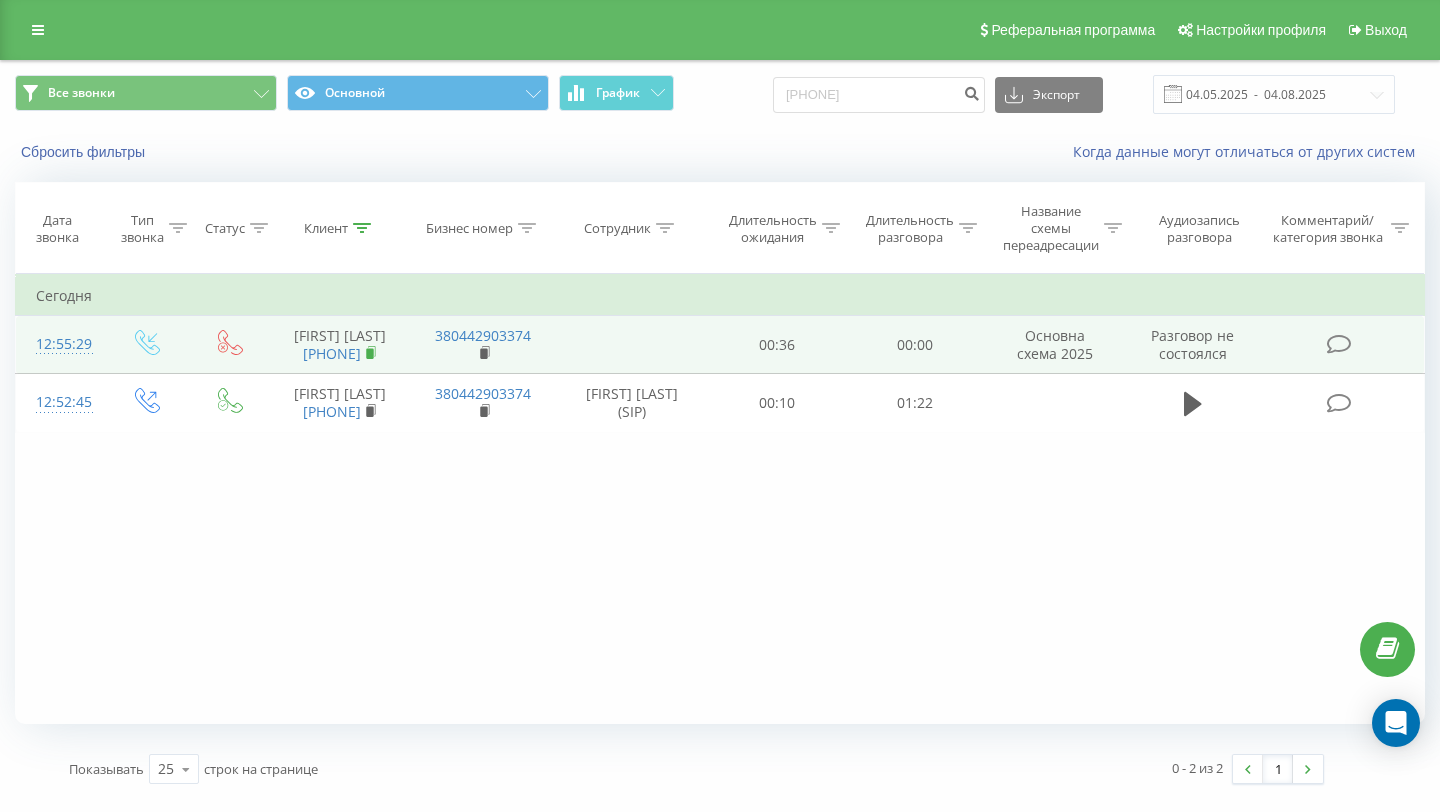 click 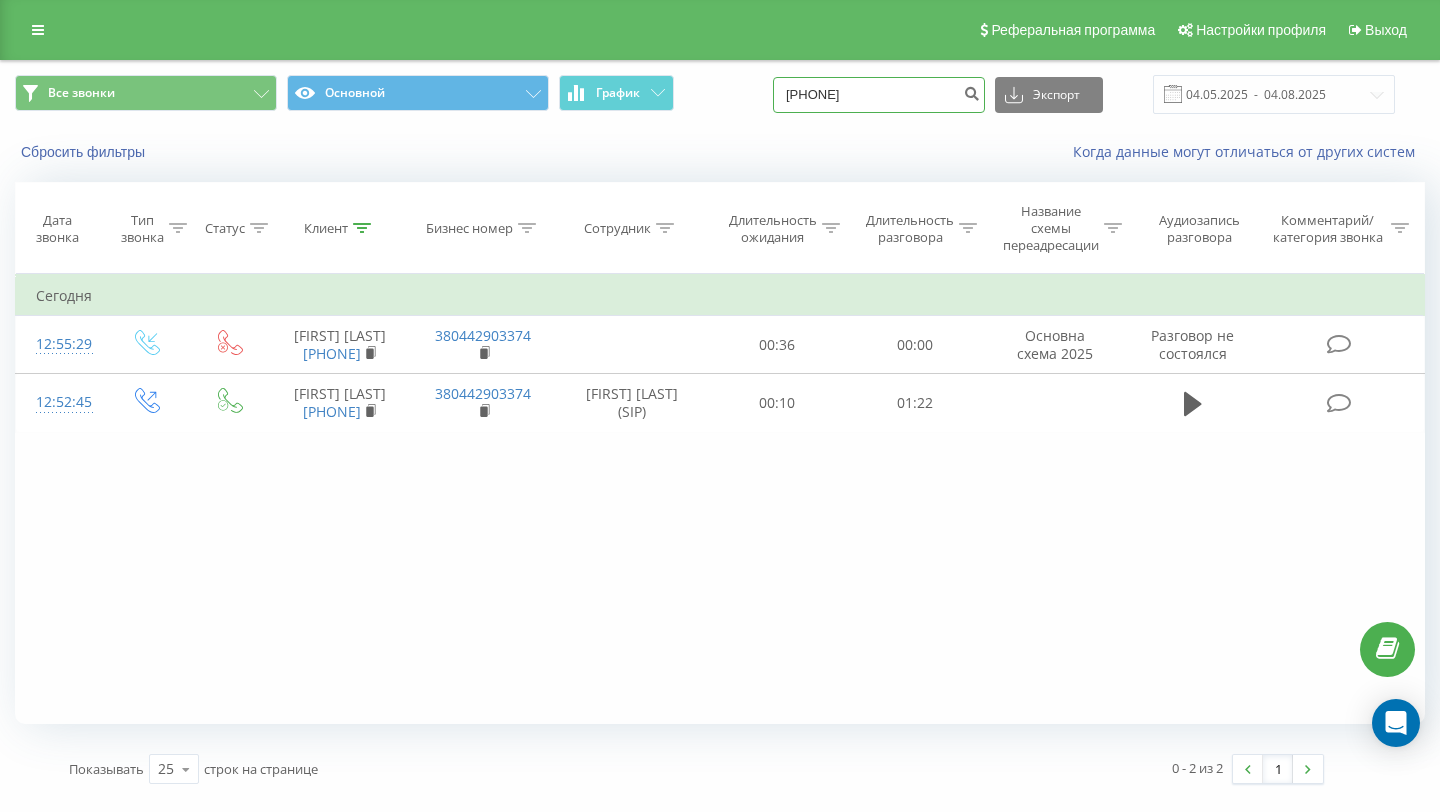 click on "380950961324" at bounding box center (879, 95) 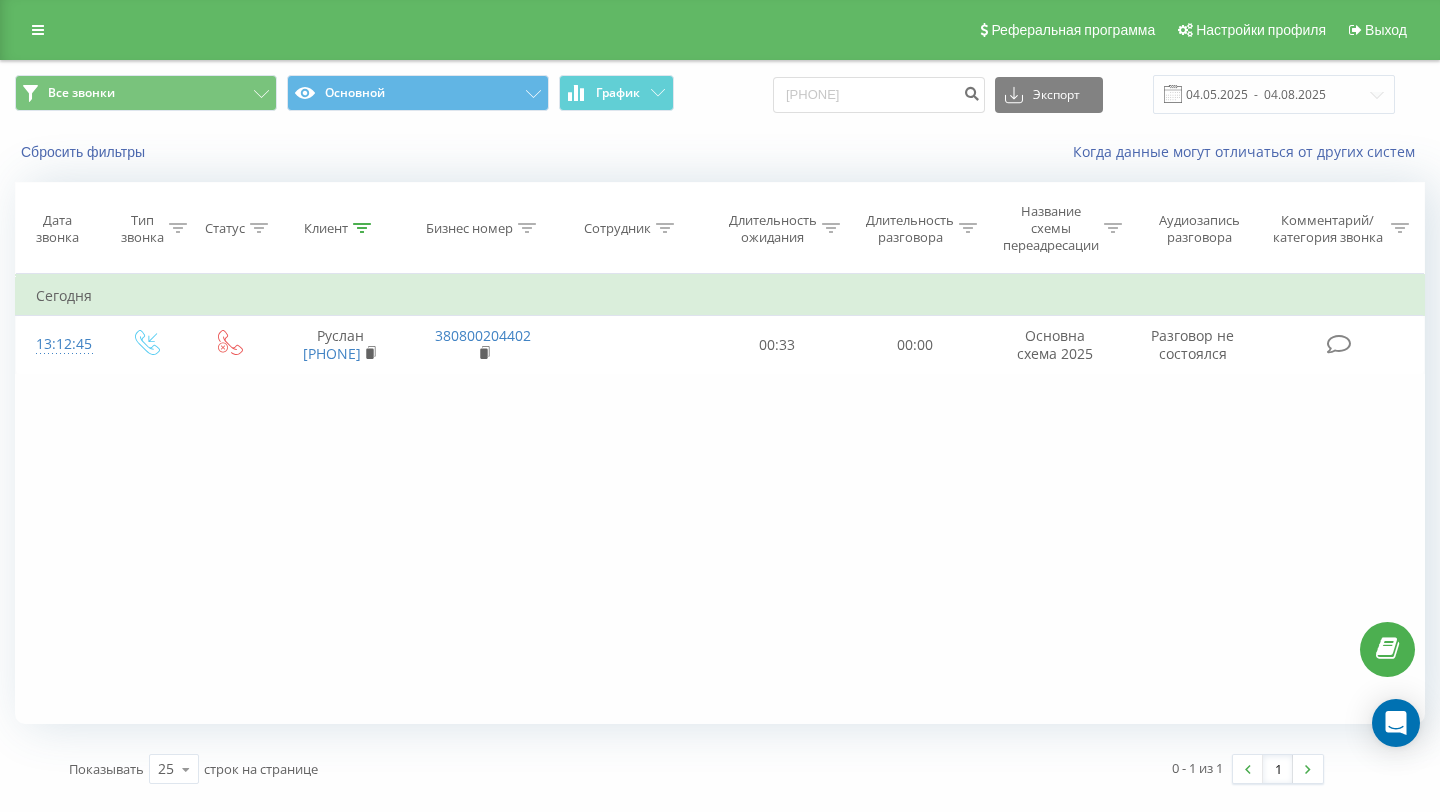 scroll, scrollTop: 0, scrollLeft: 0, axis: both 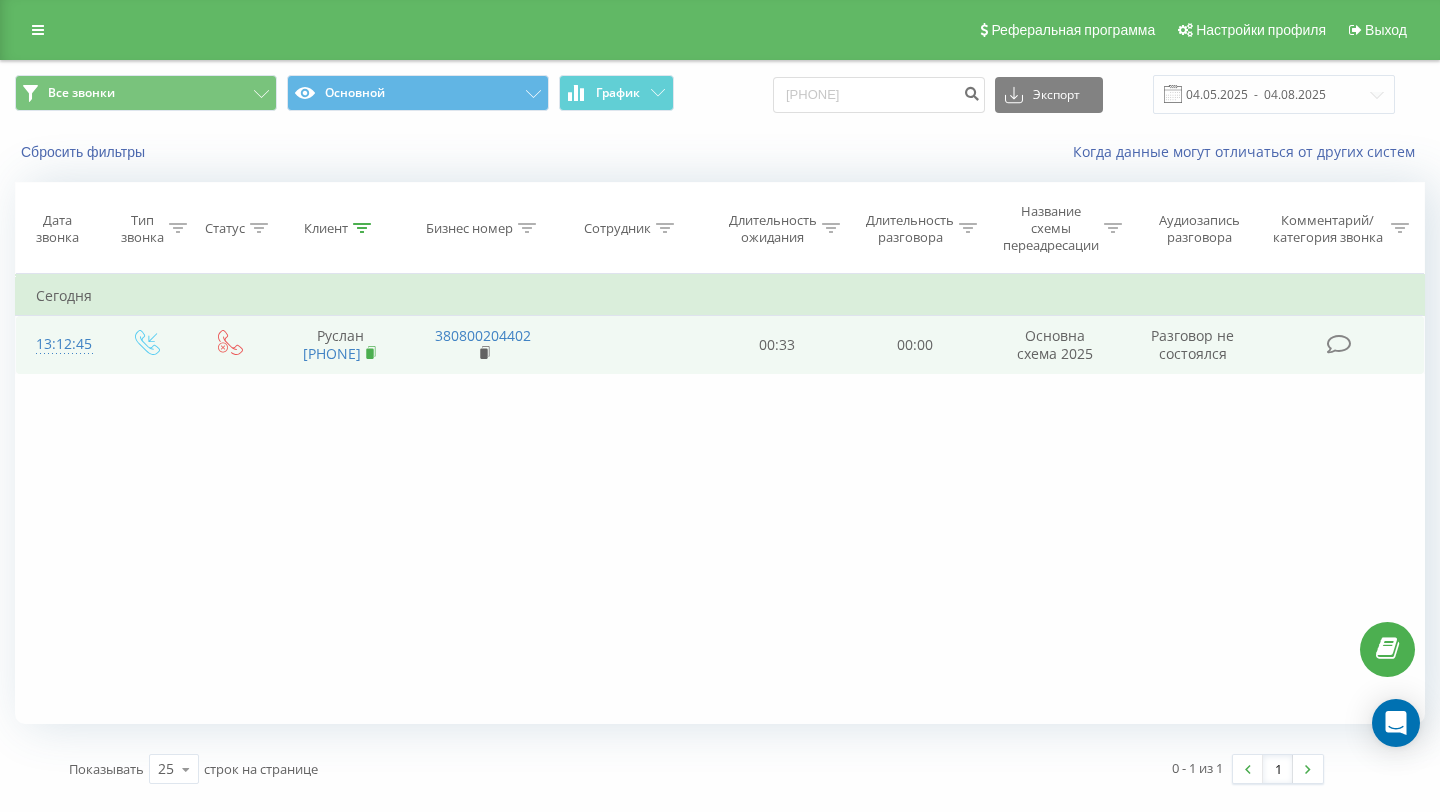 click 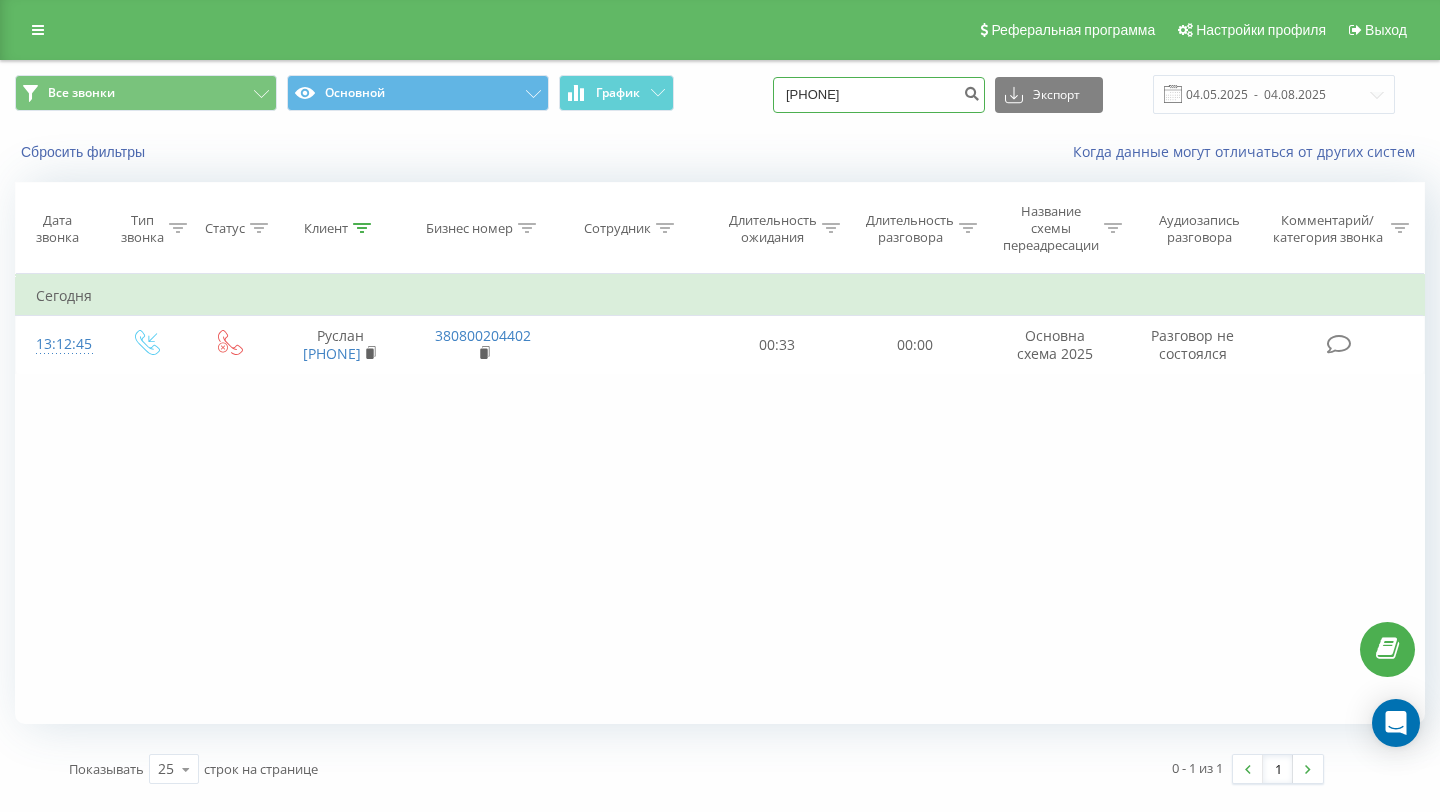 click on "[PHONE]" at bounding box center (879, 95) 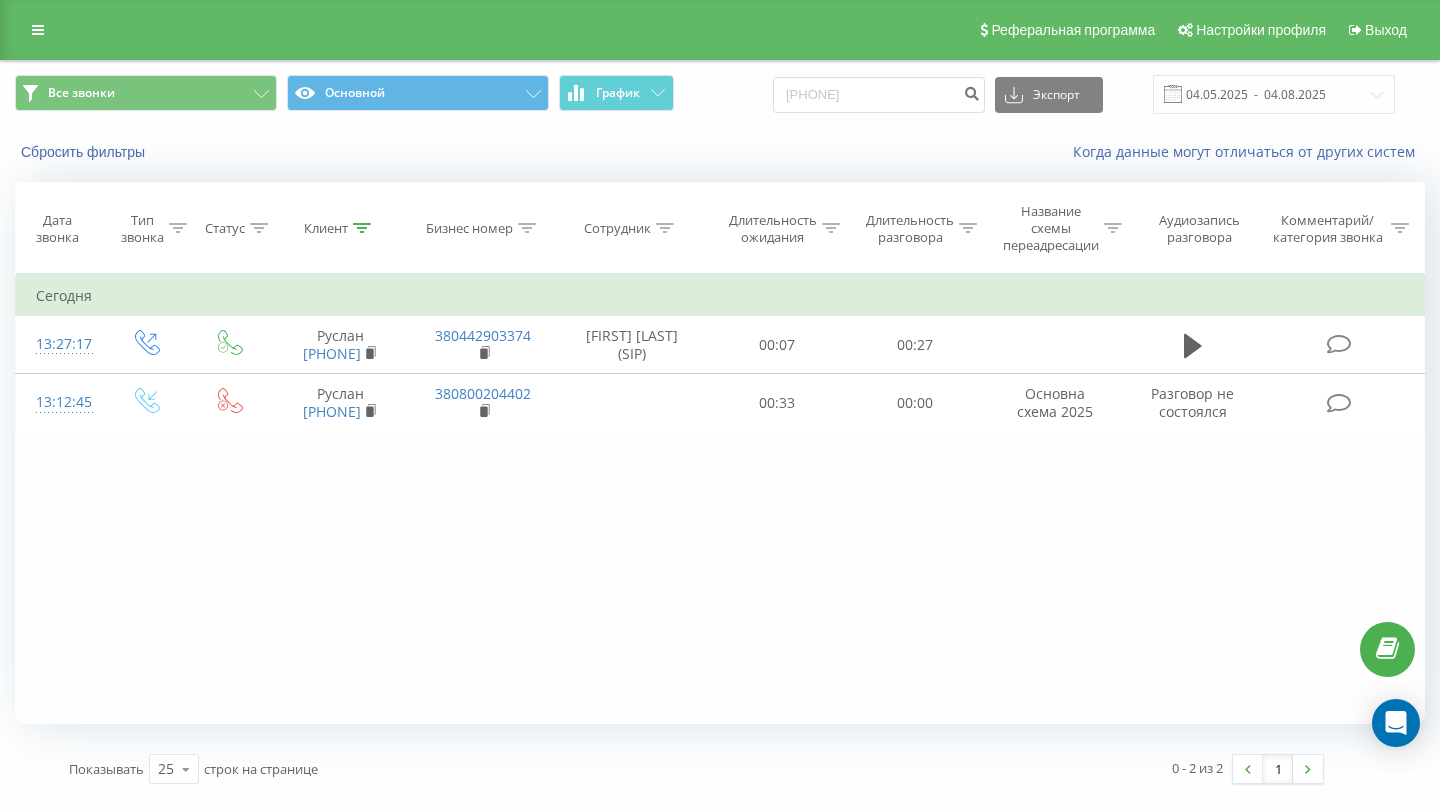 scroll, scrollTop: 0, scrollLeft: 0, axis: both 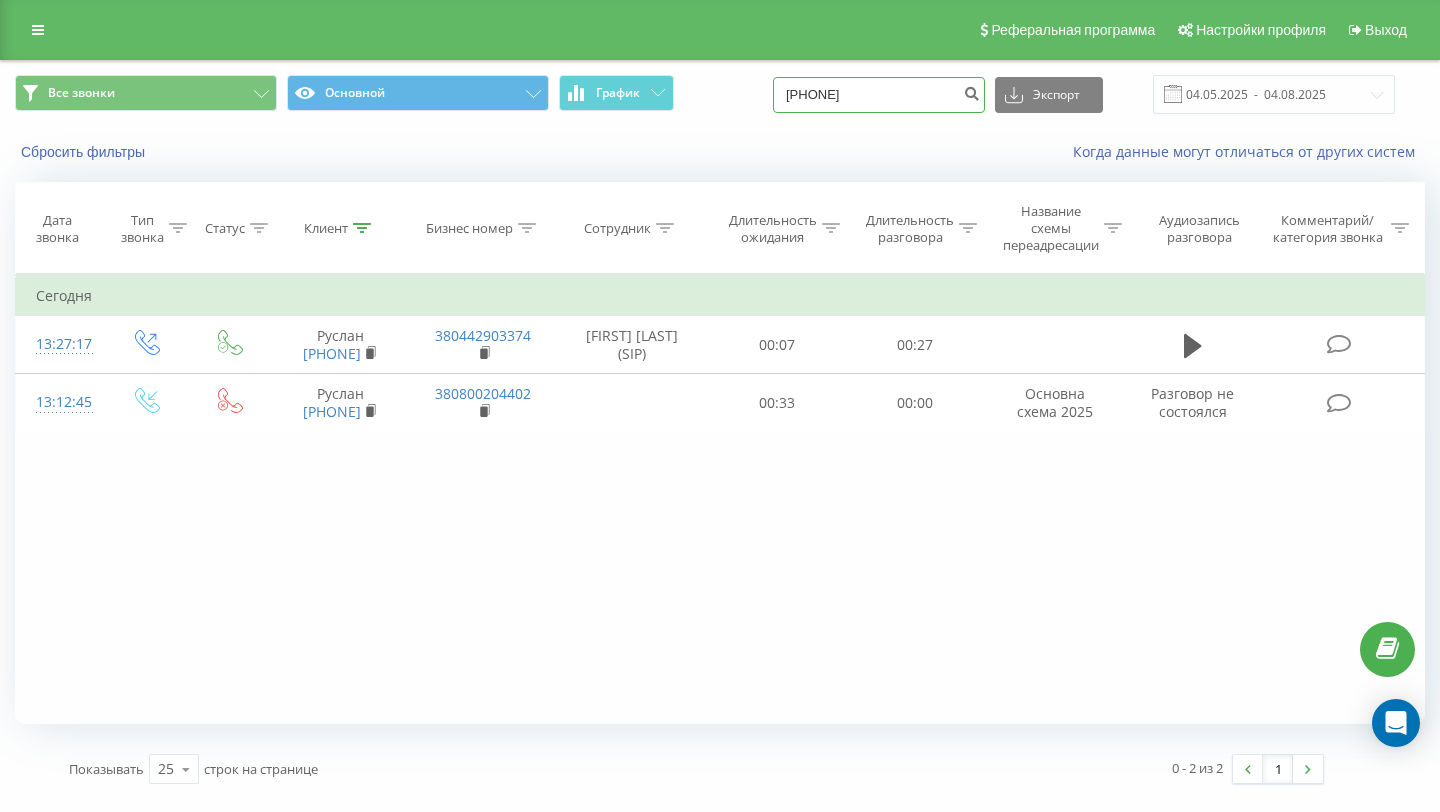 click on "380678898805" at bounding box center (879, 95) 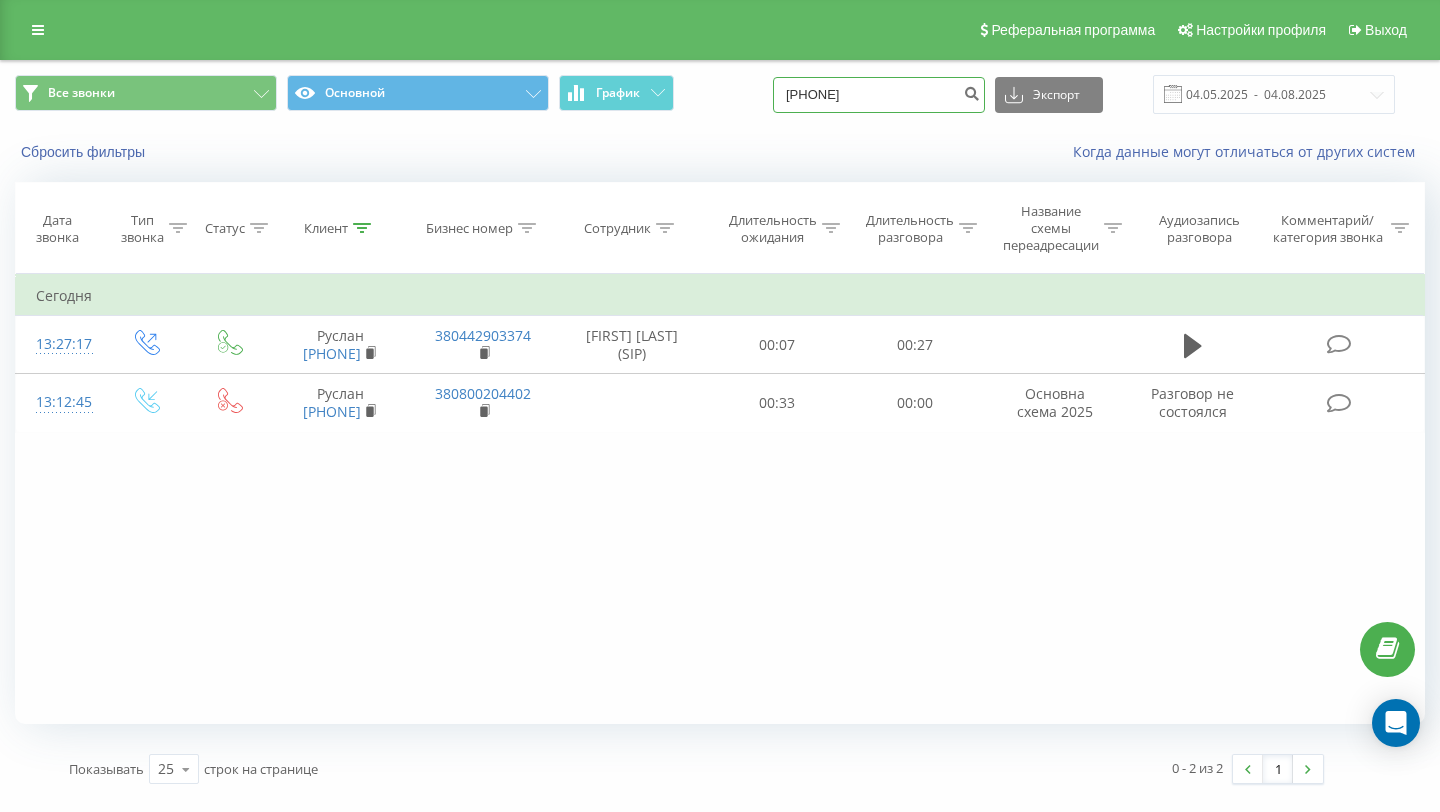 type on "380950961324" 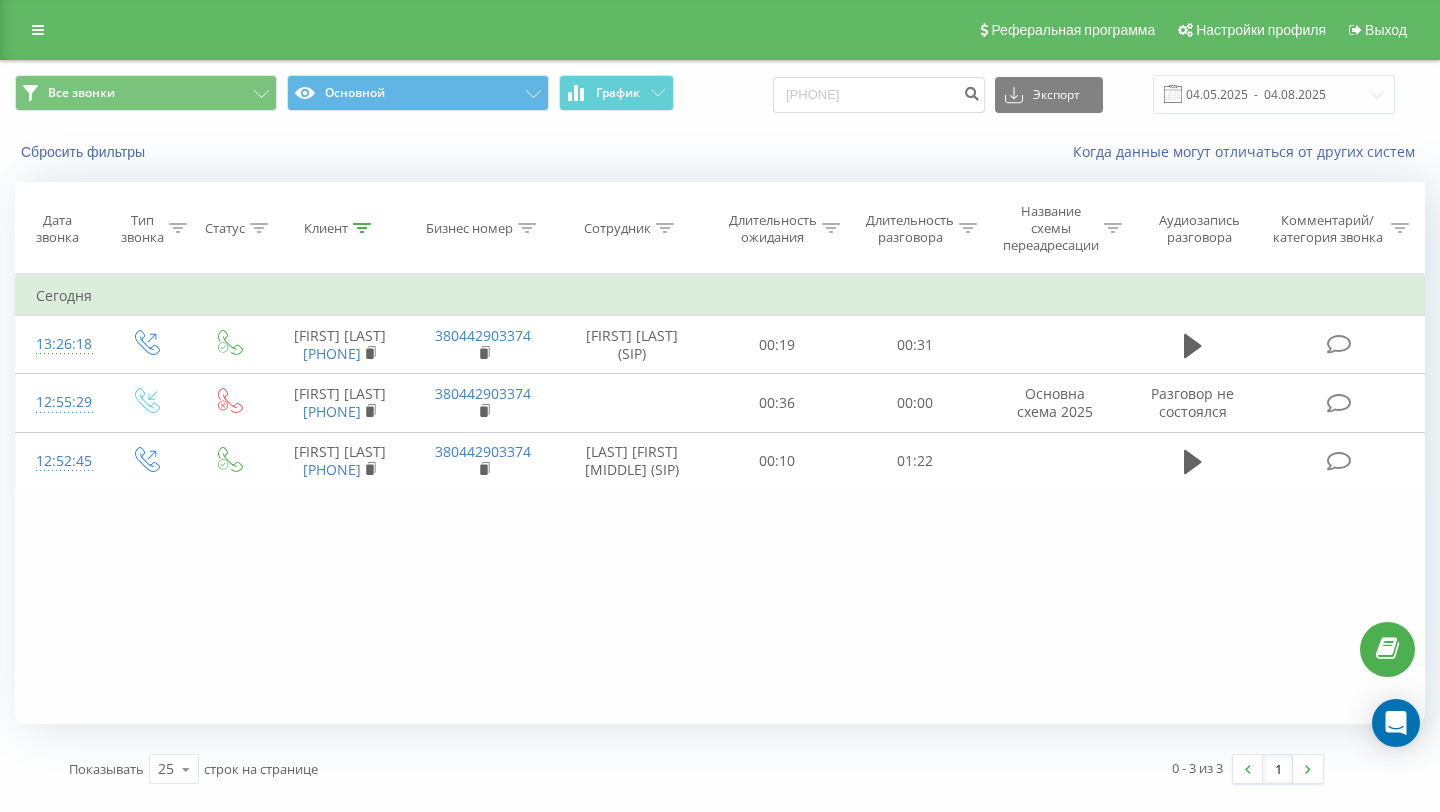 scroll, scrollTop: 0, scrollLeft: 0, axis: both 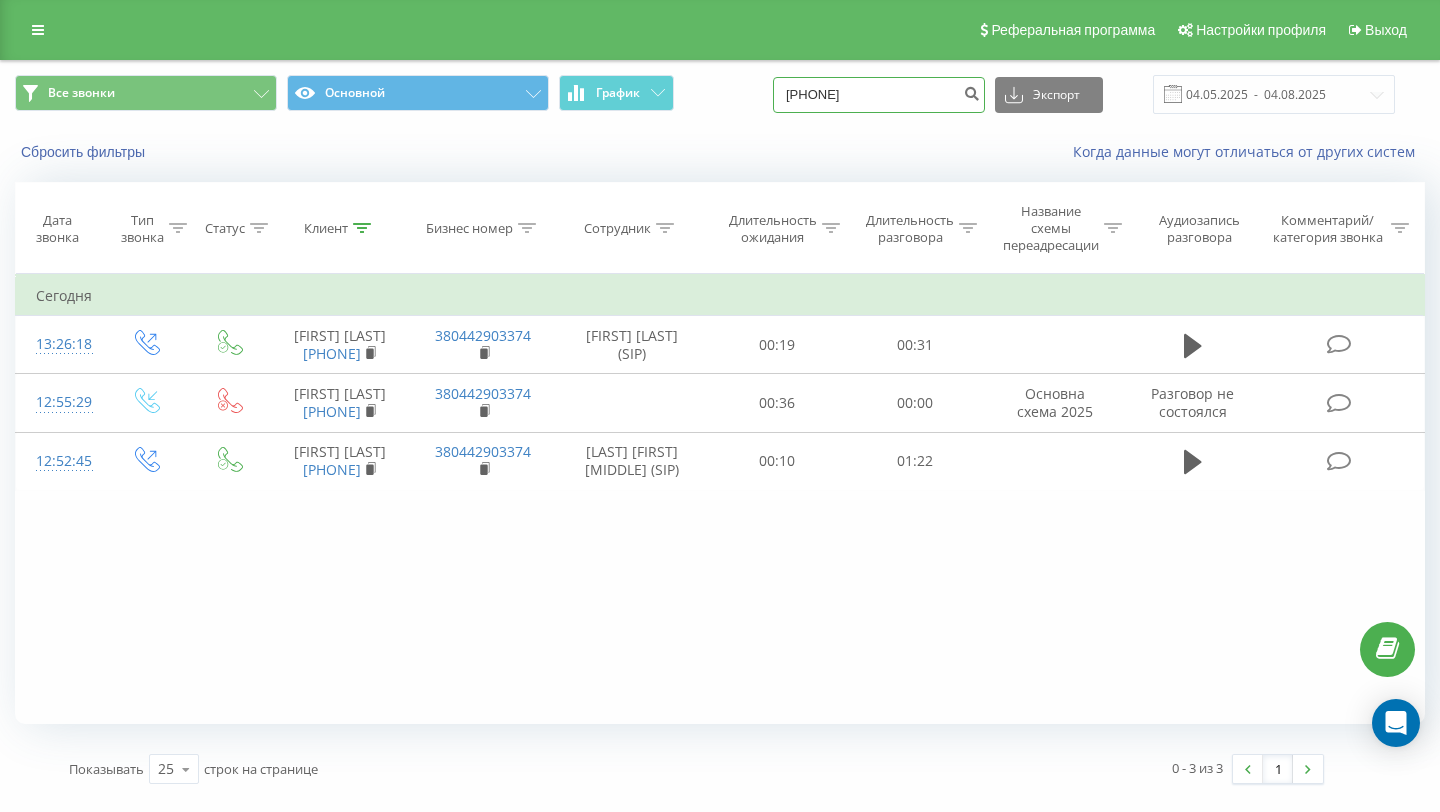 click on "[PHONE]" at bounding box center [879, 95] 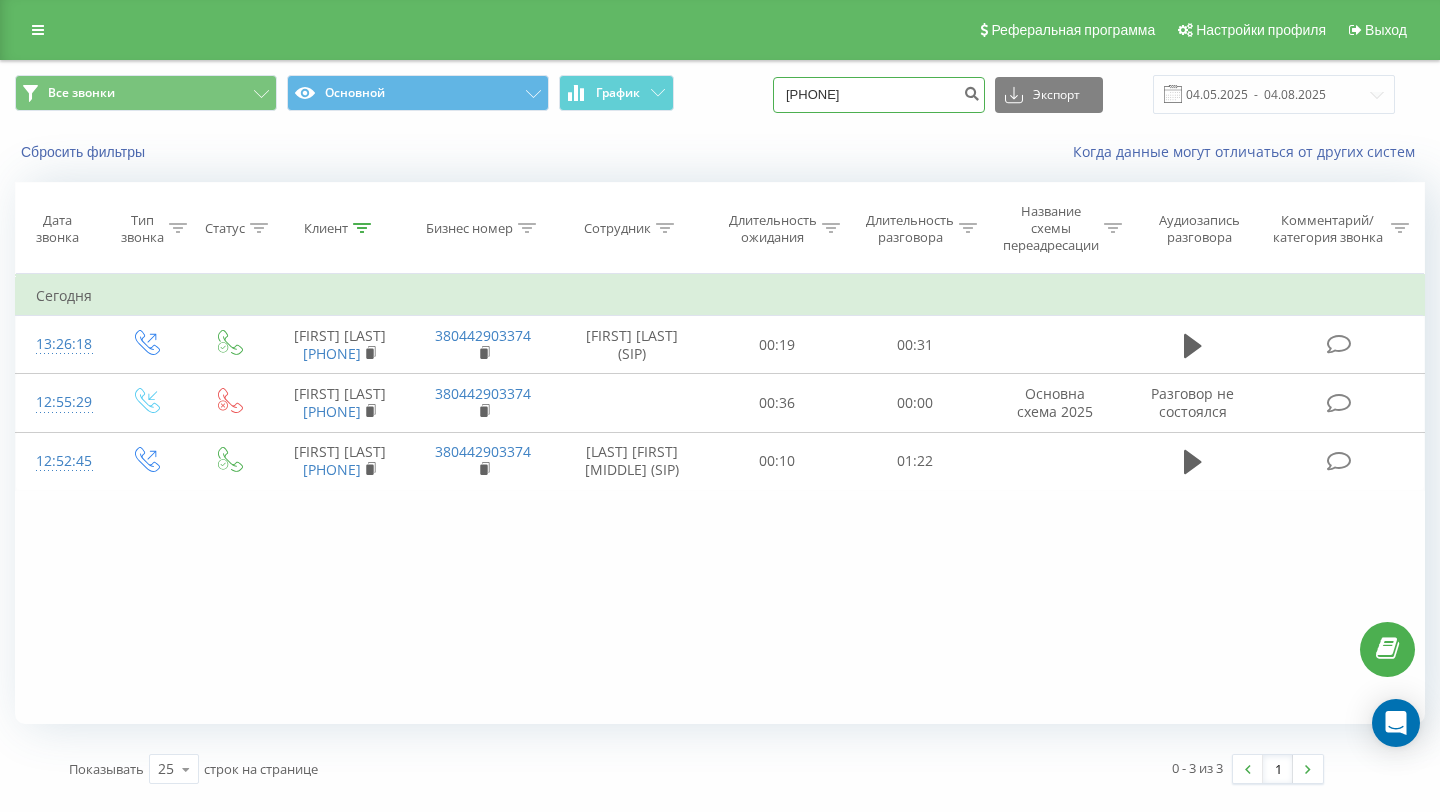 type on "[PHONE]" 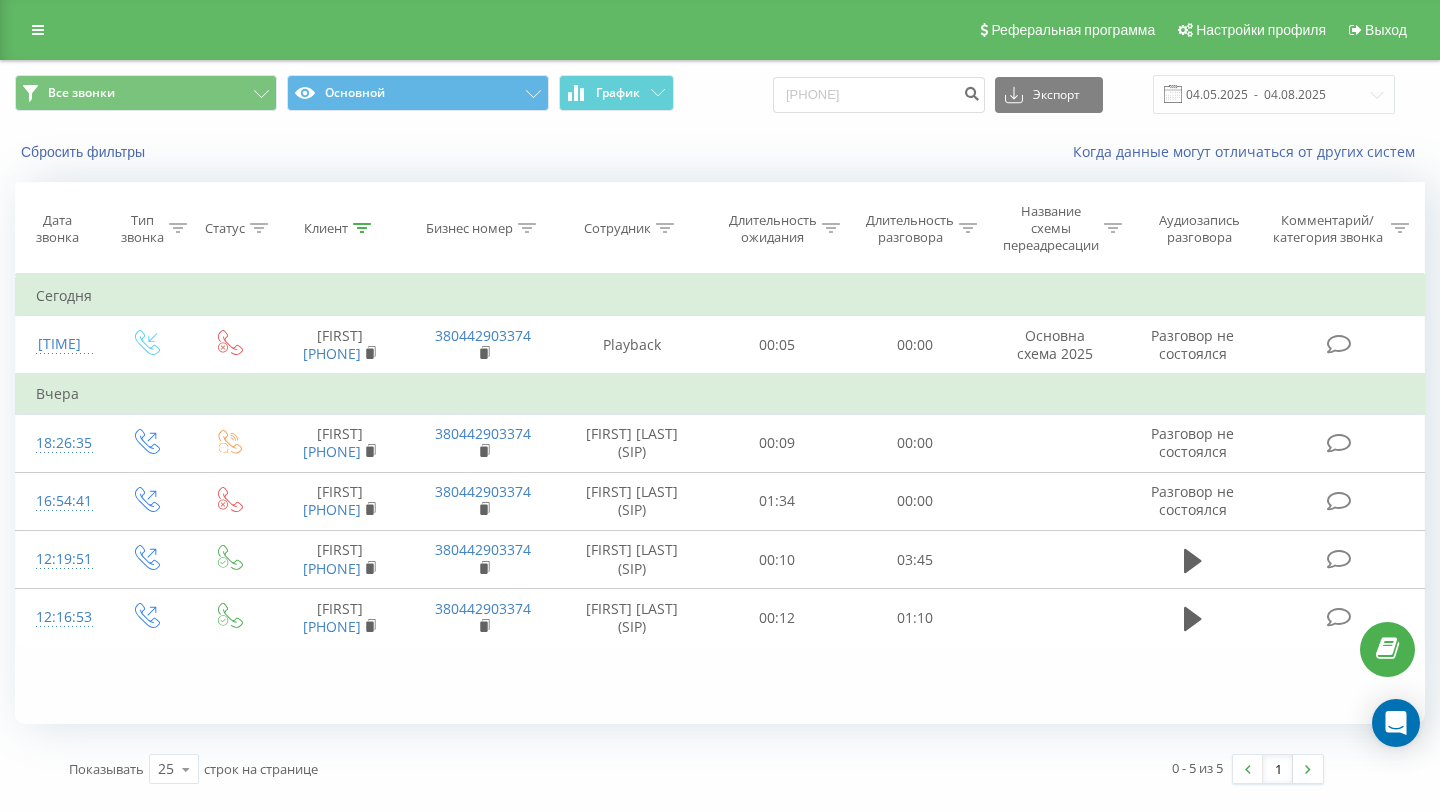 scroll, scrollTop: 0, scrollLeft: 0, axis: both 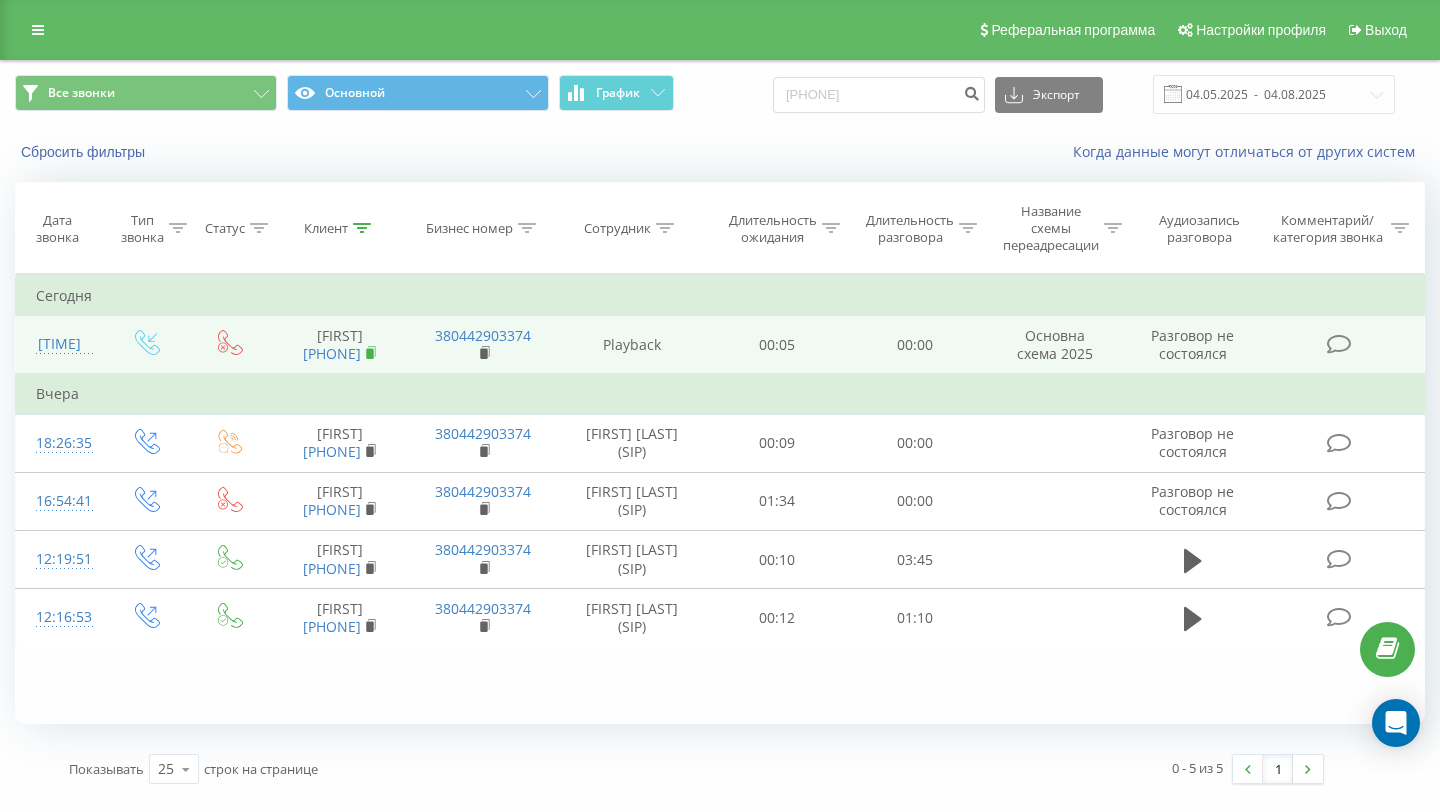 click 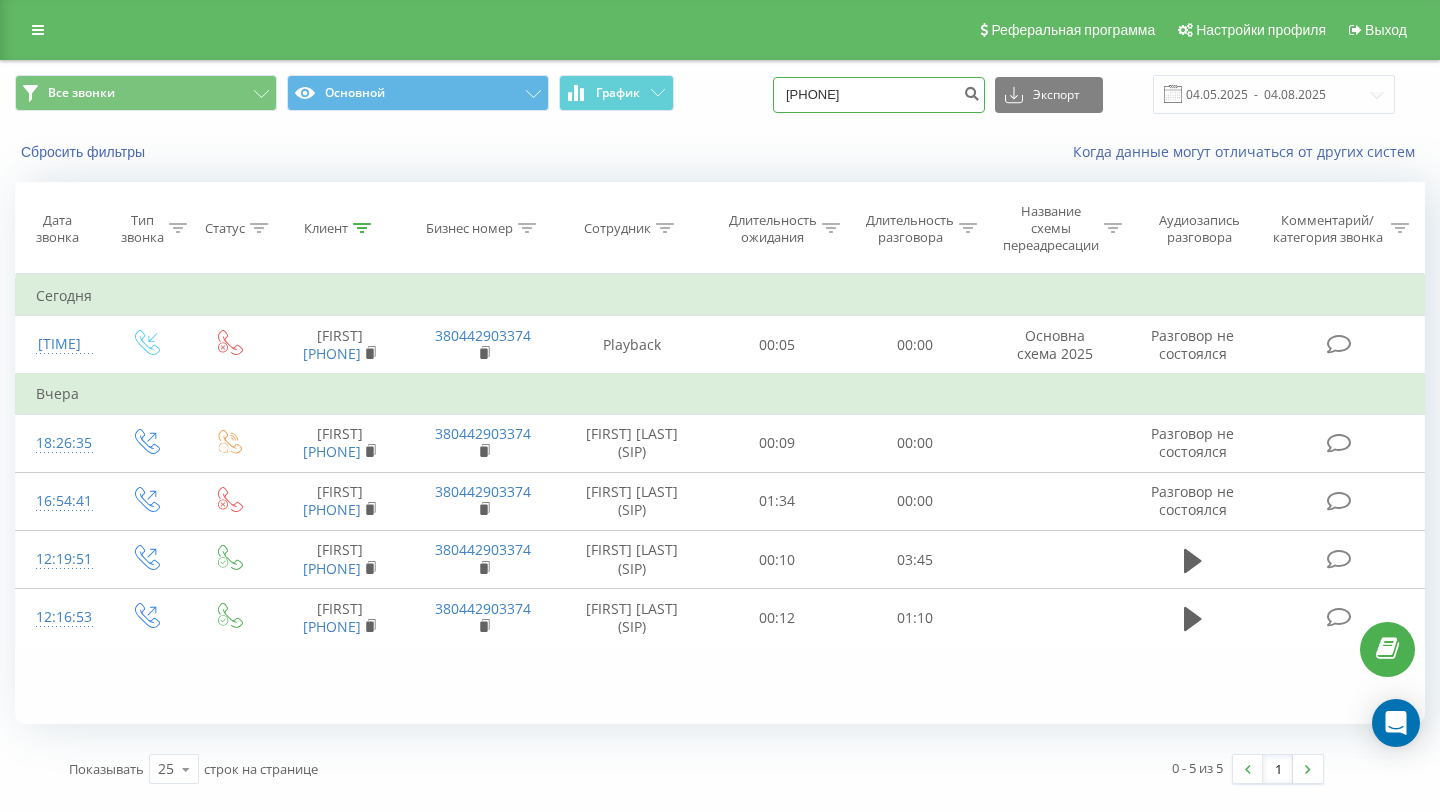 click on "[PHONE]" at bounding box center (879, 95) 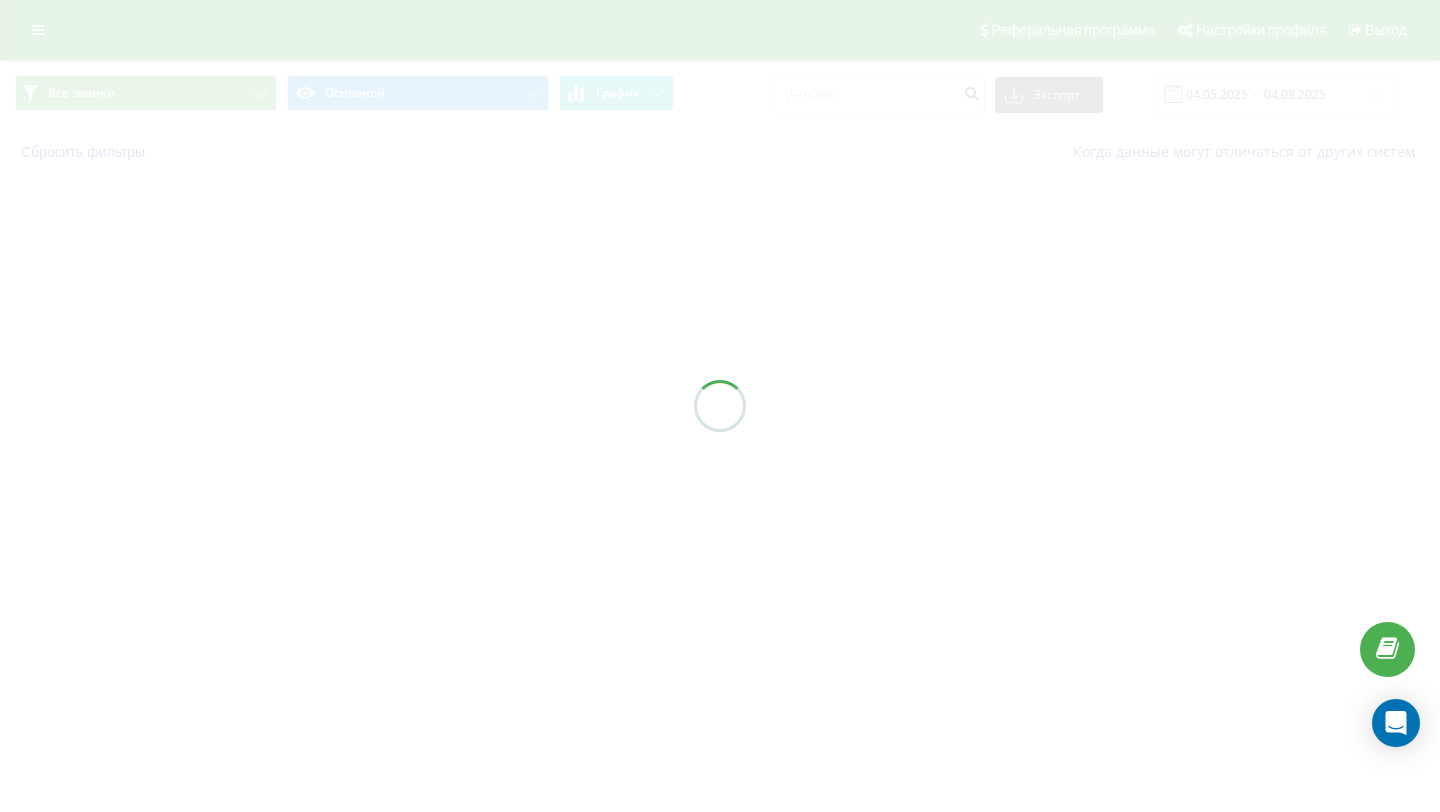 scroll, scrollTop: 0, scrollLeft: 0, axis: both 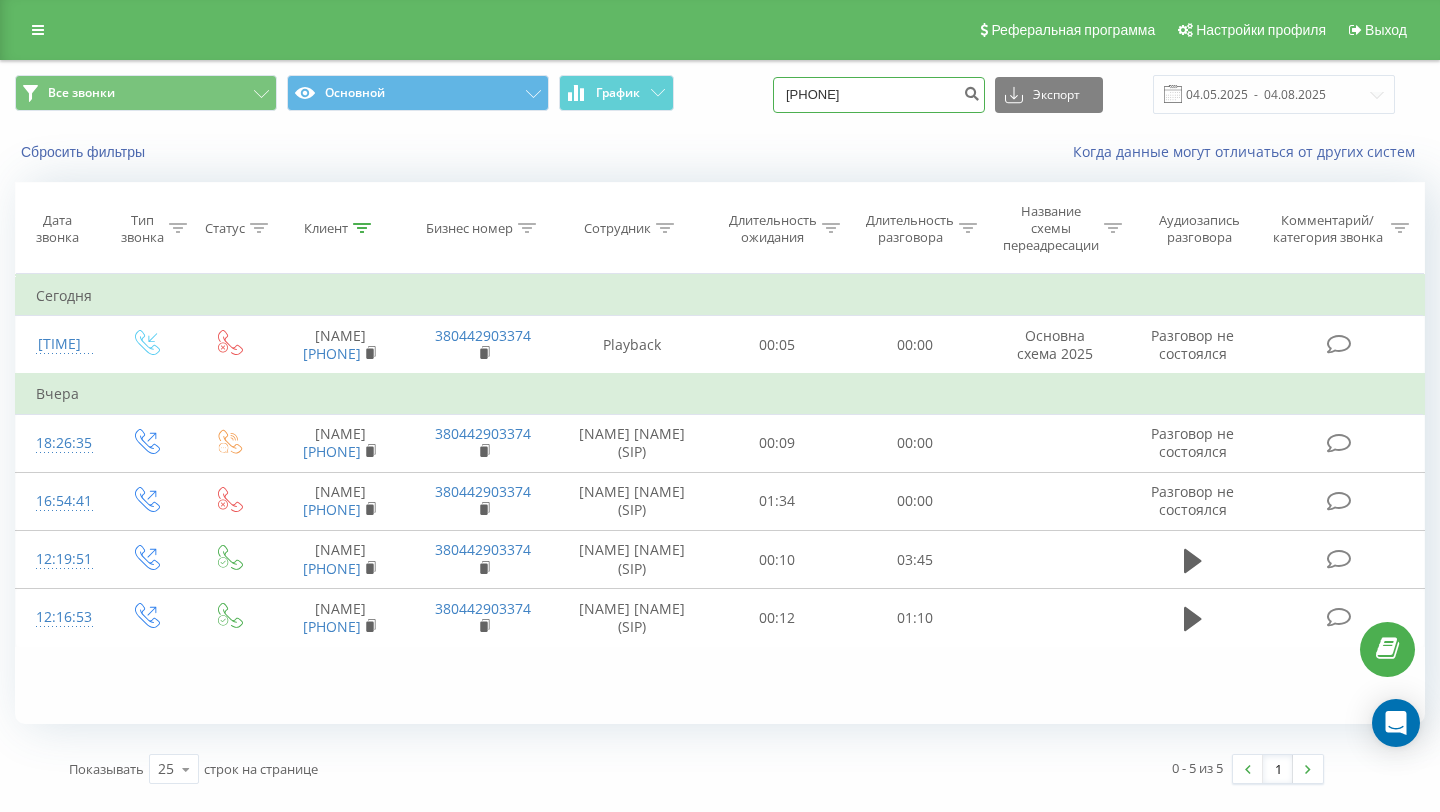 click on "[PHONE]" at bounding box center [879, 95] 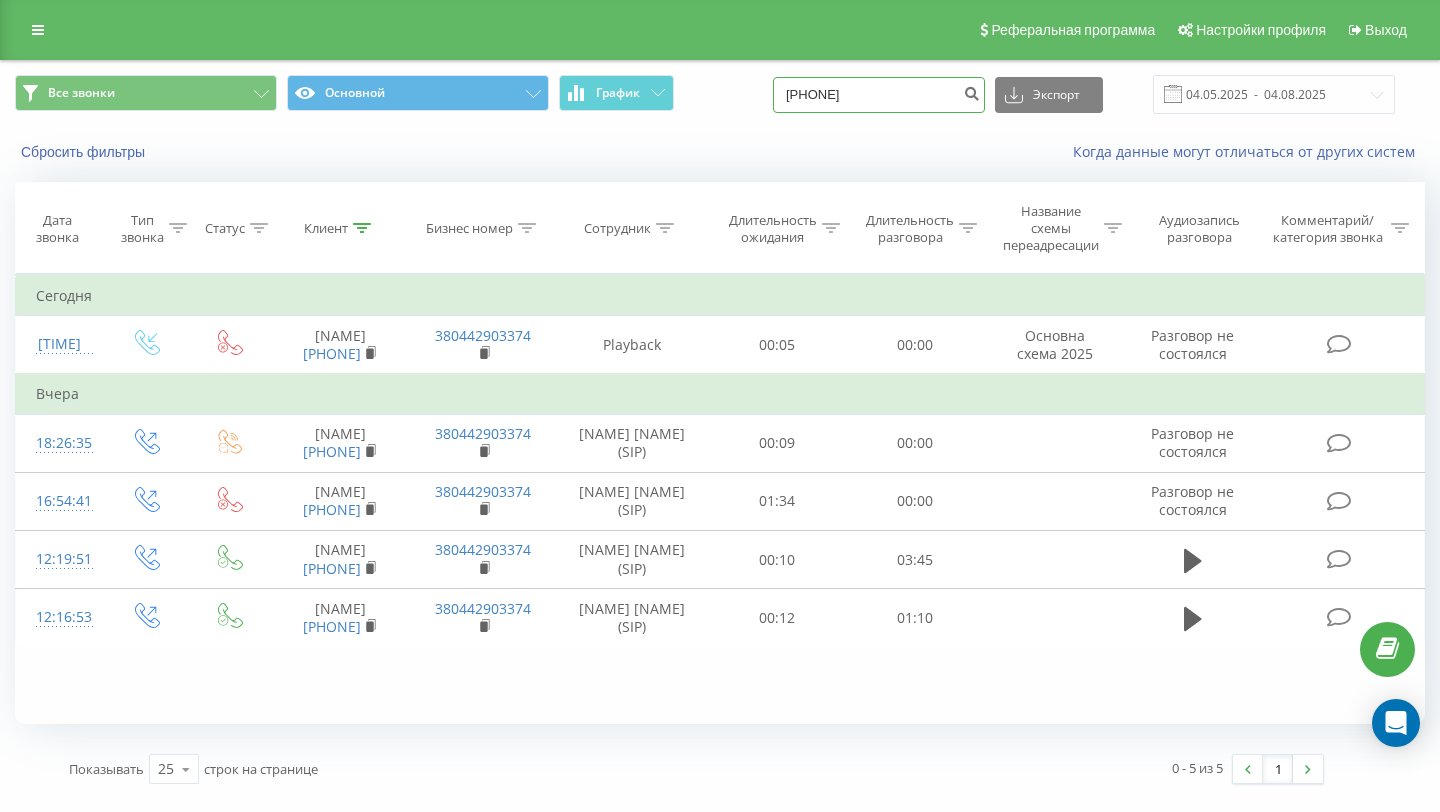 type on "[PHONE]" 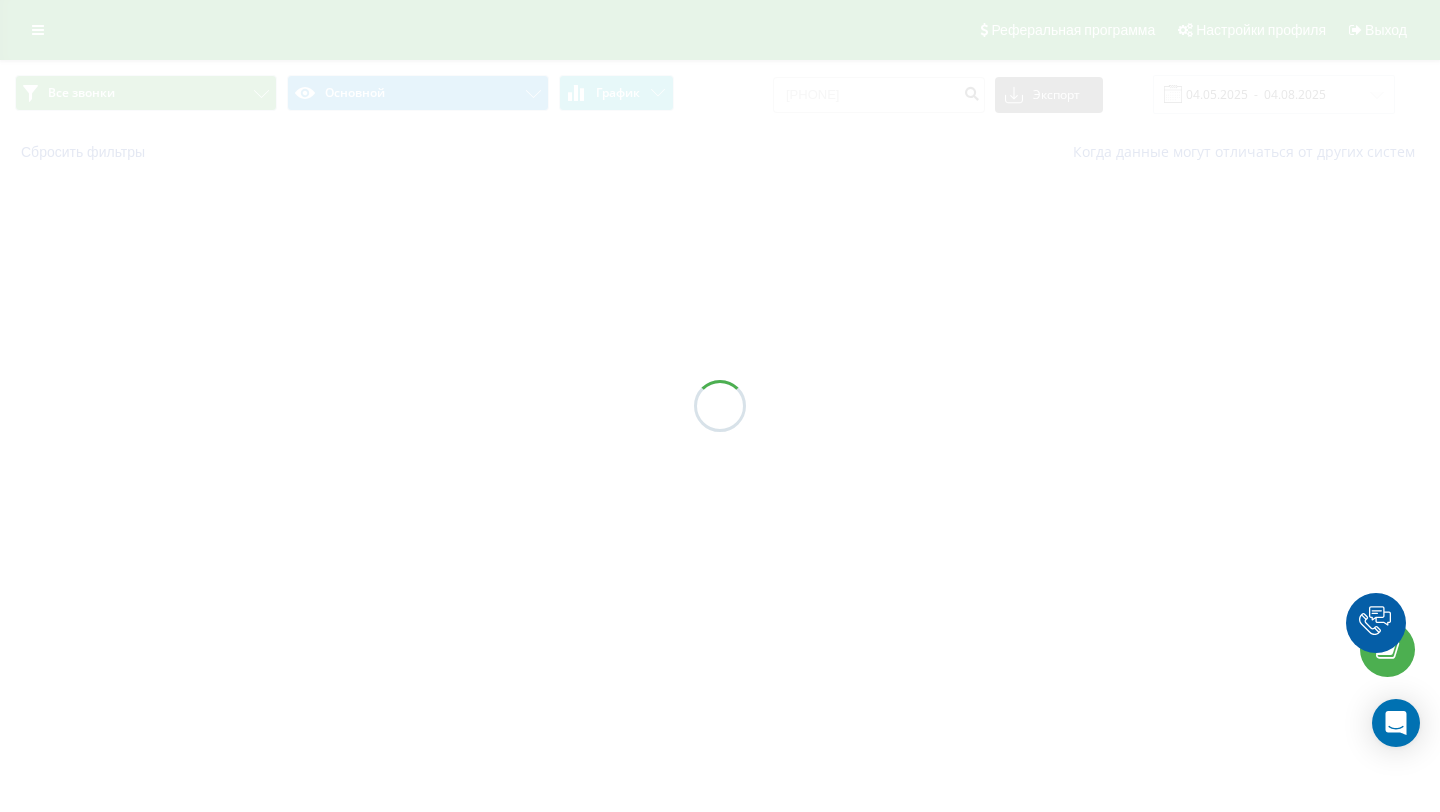 scroll, scrollTop: 0, scrollLeft: 0, axis: both 